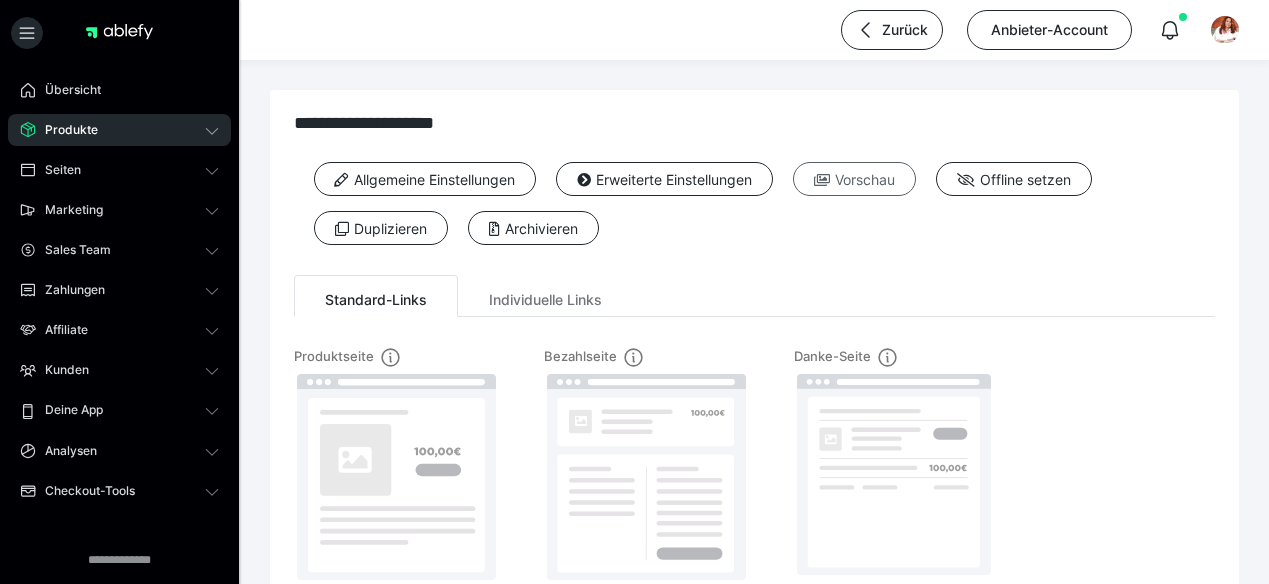scroll, scrollTop: 0, scrollLeft: 0, axis: both 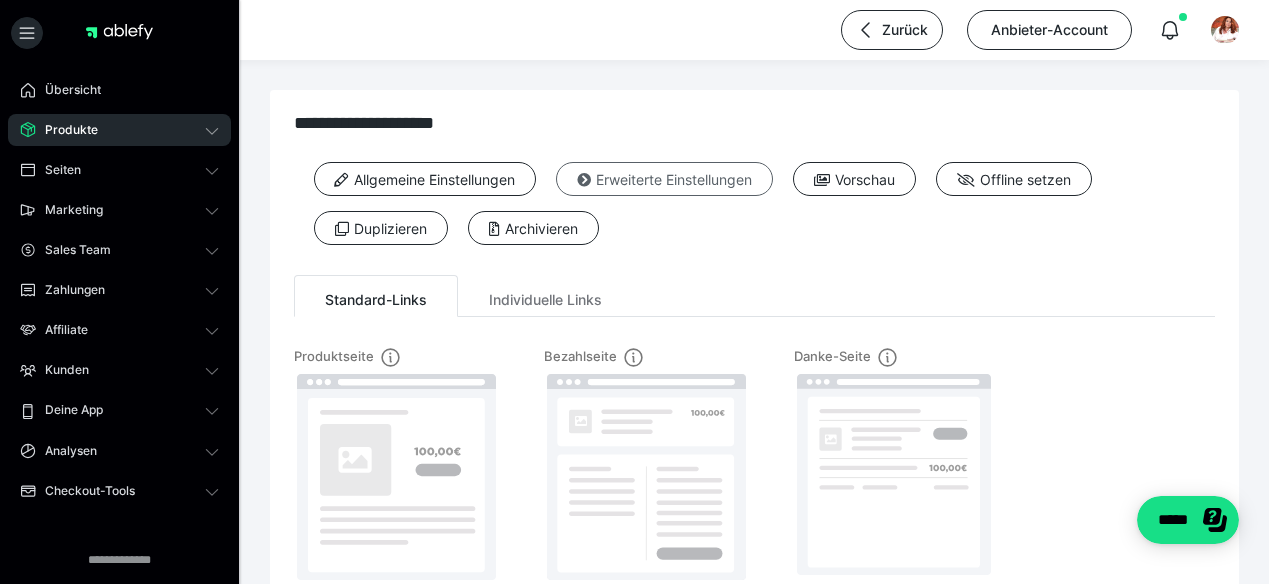 click on "Erweiterte Einstellungen" at bounding box center [664, 179] 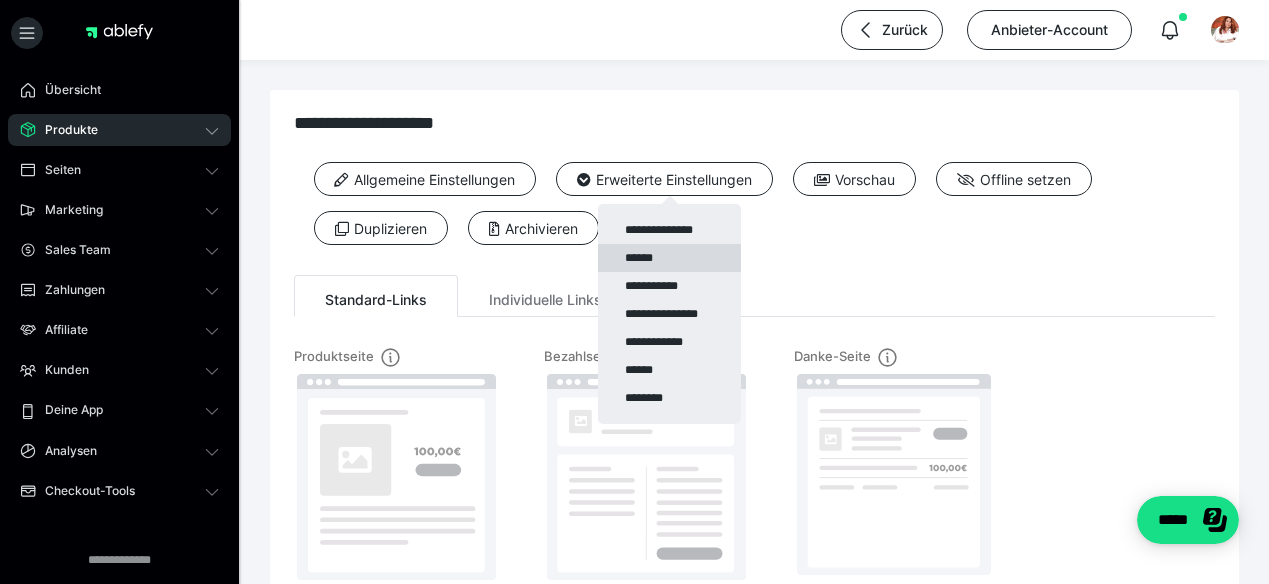click on "******" at bounding box center [669, 258] 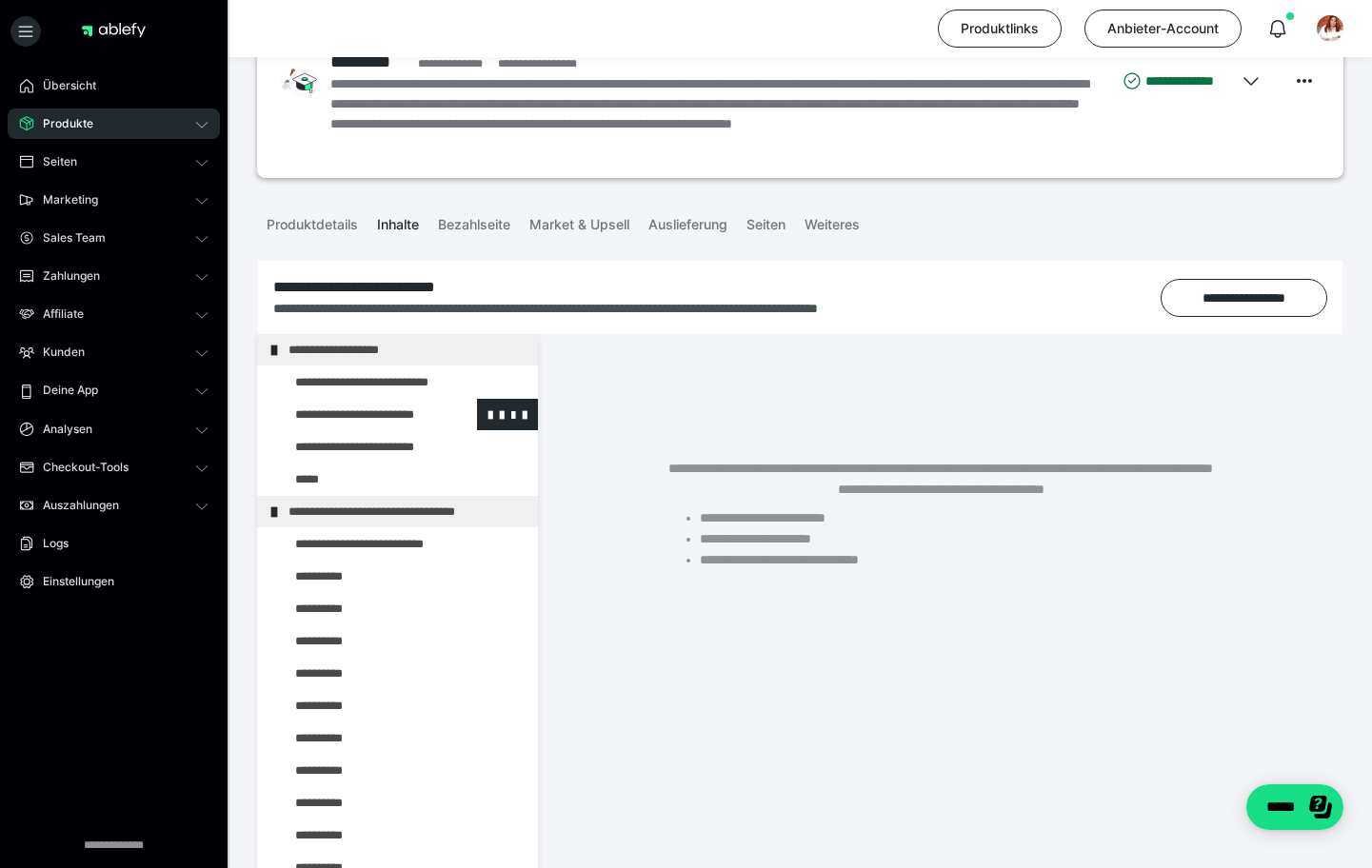 scroll, scrollTop: 100, scrollLeft: 0, axis: vertical 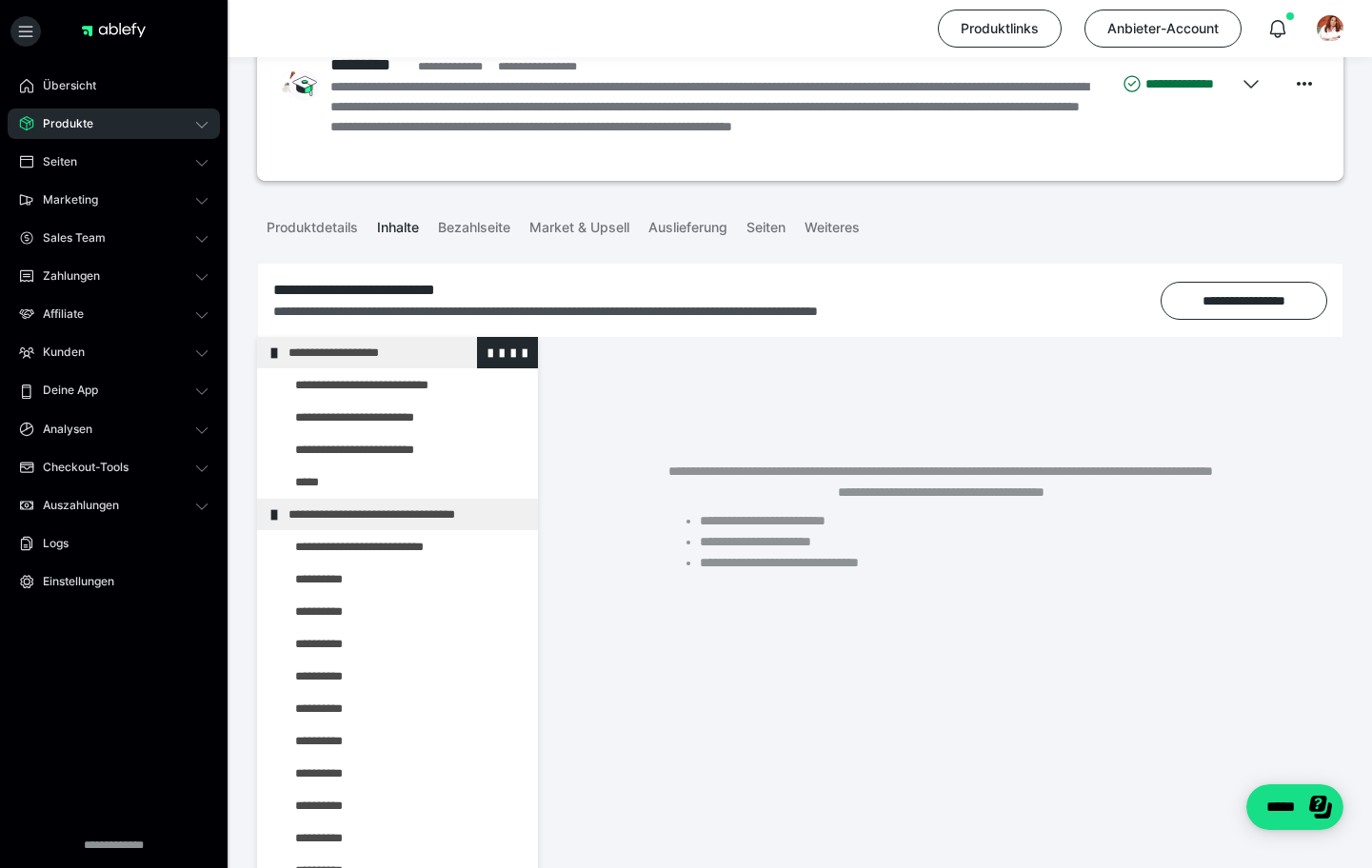 click at bounding box center (274, 353) 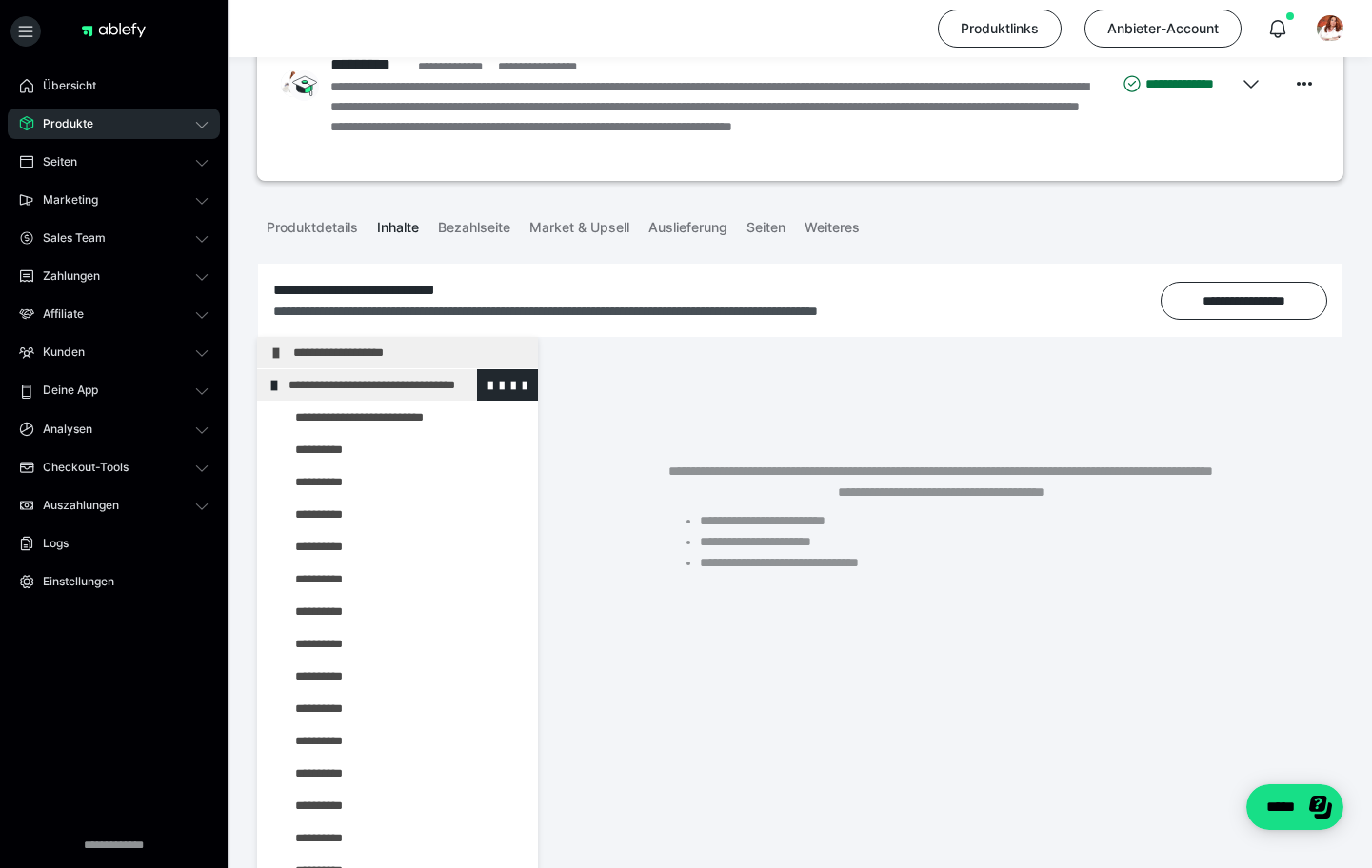 click at bounding box center (274, 385) 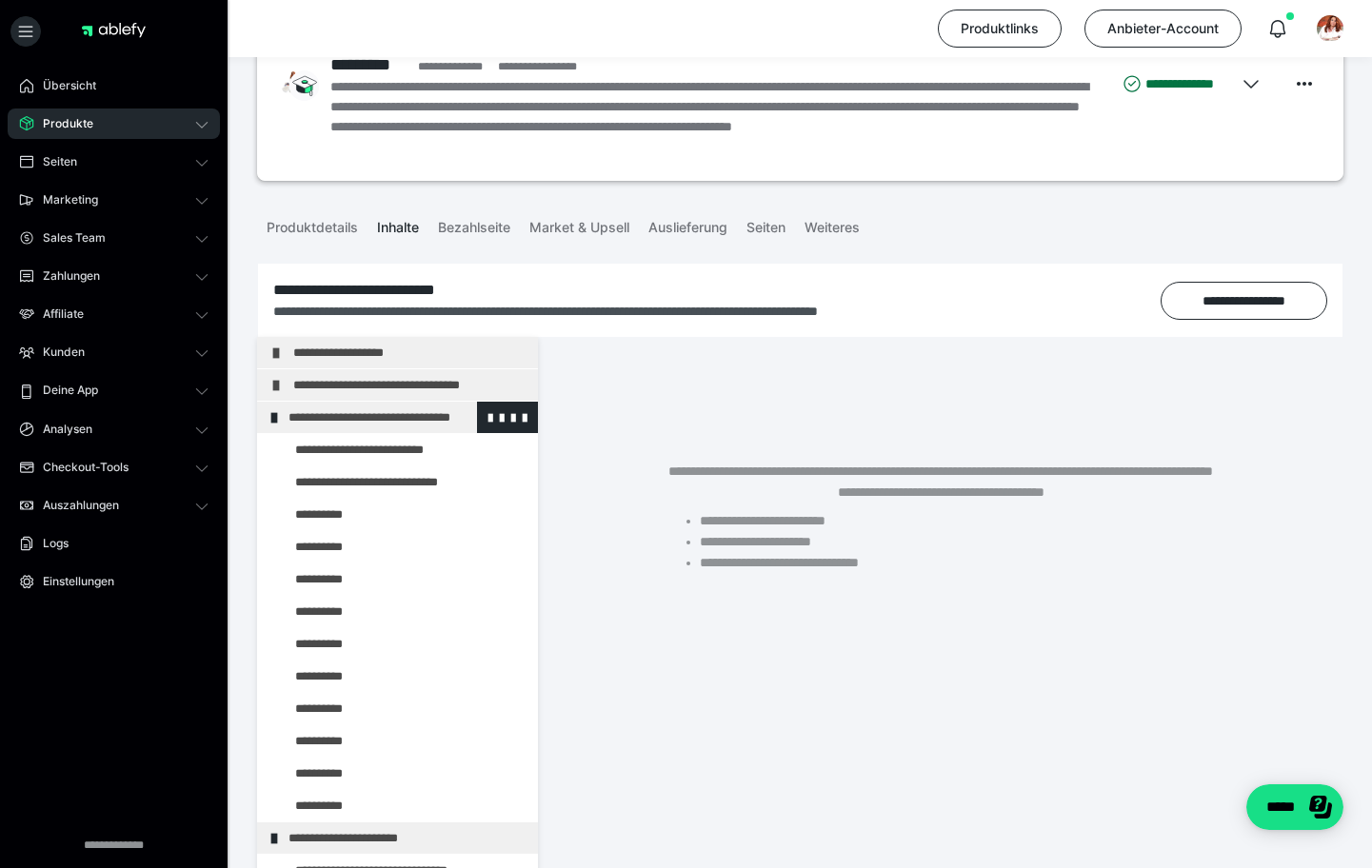 click at bounding box center (274, 418) 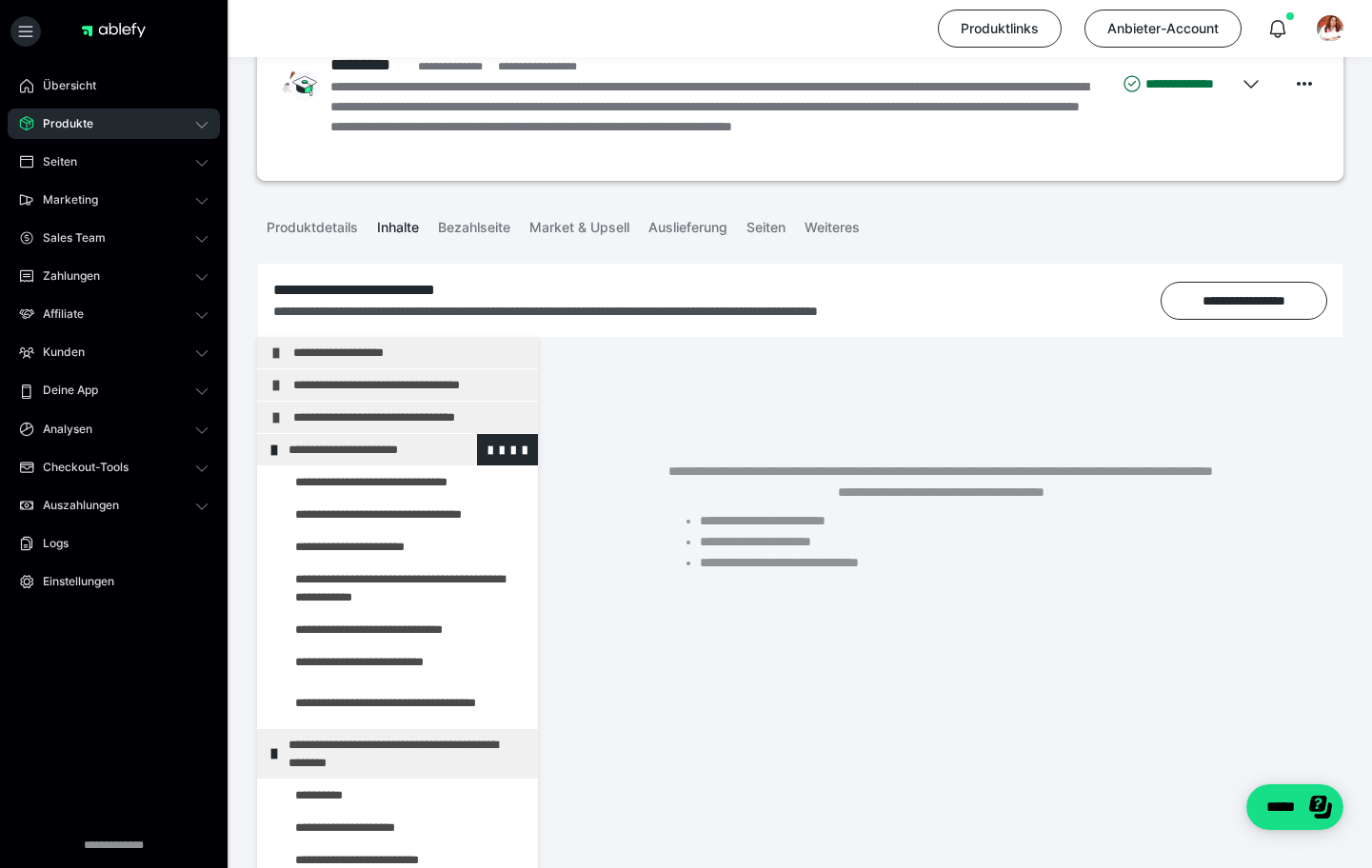 click at bounding box center (274, 450) 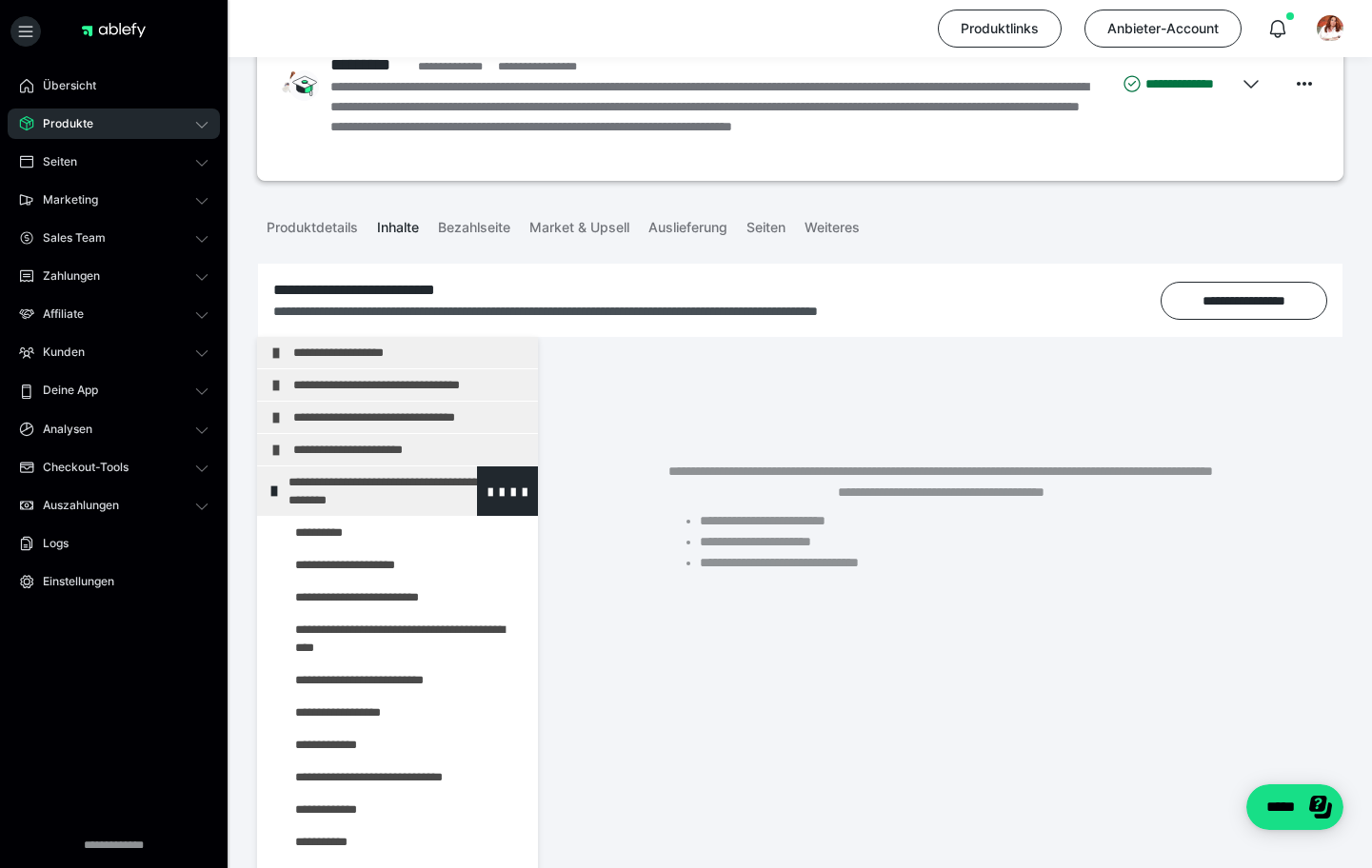 click at bounding box center [274, 491] 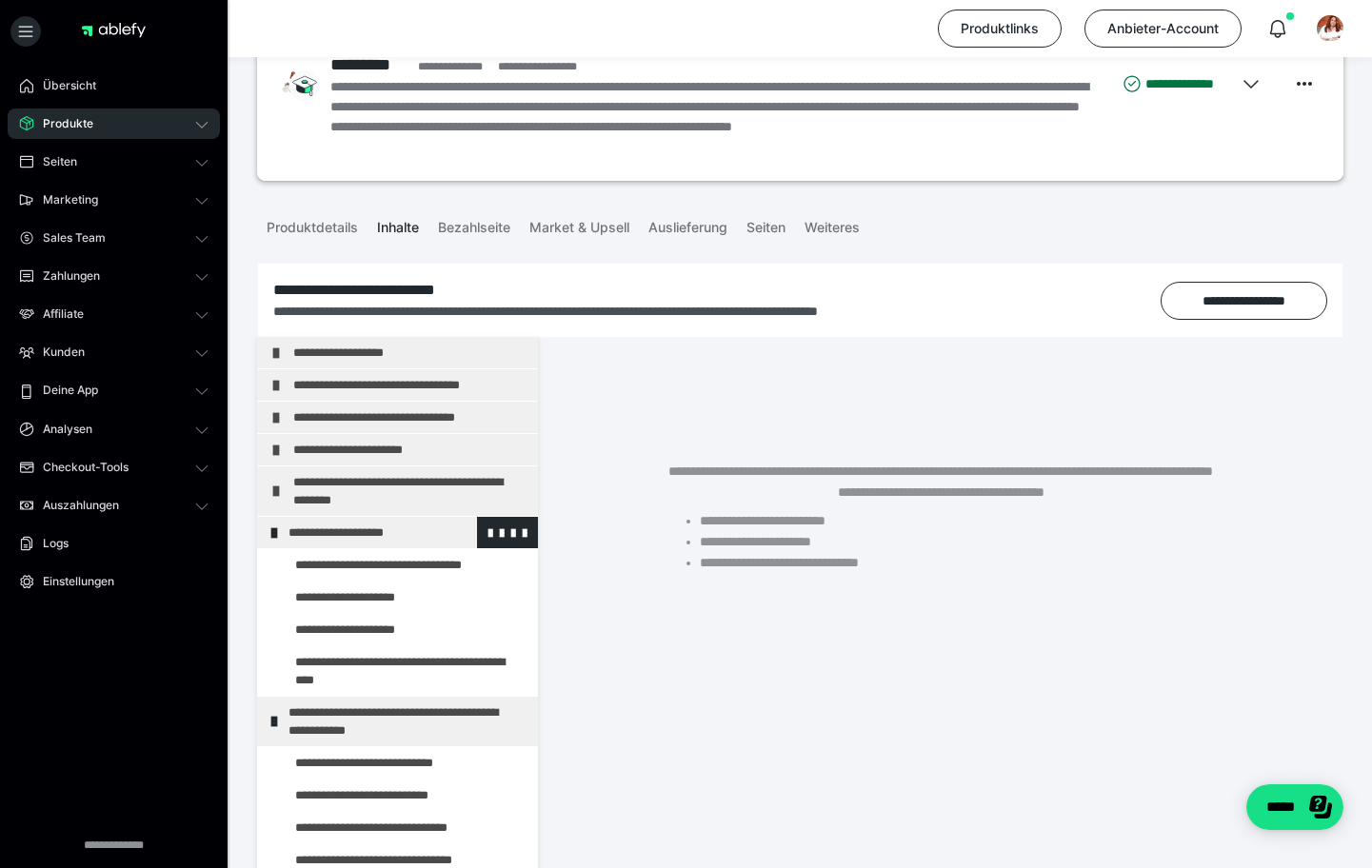 click at bounding box center [274, 533] 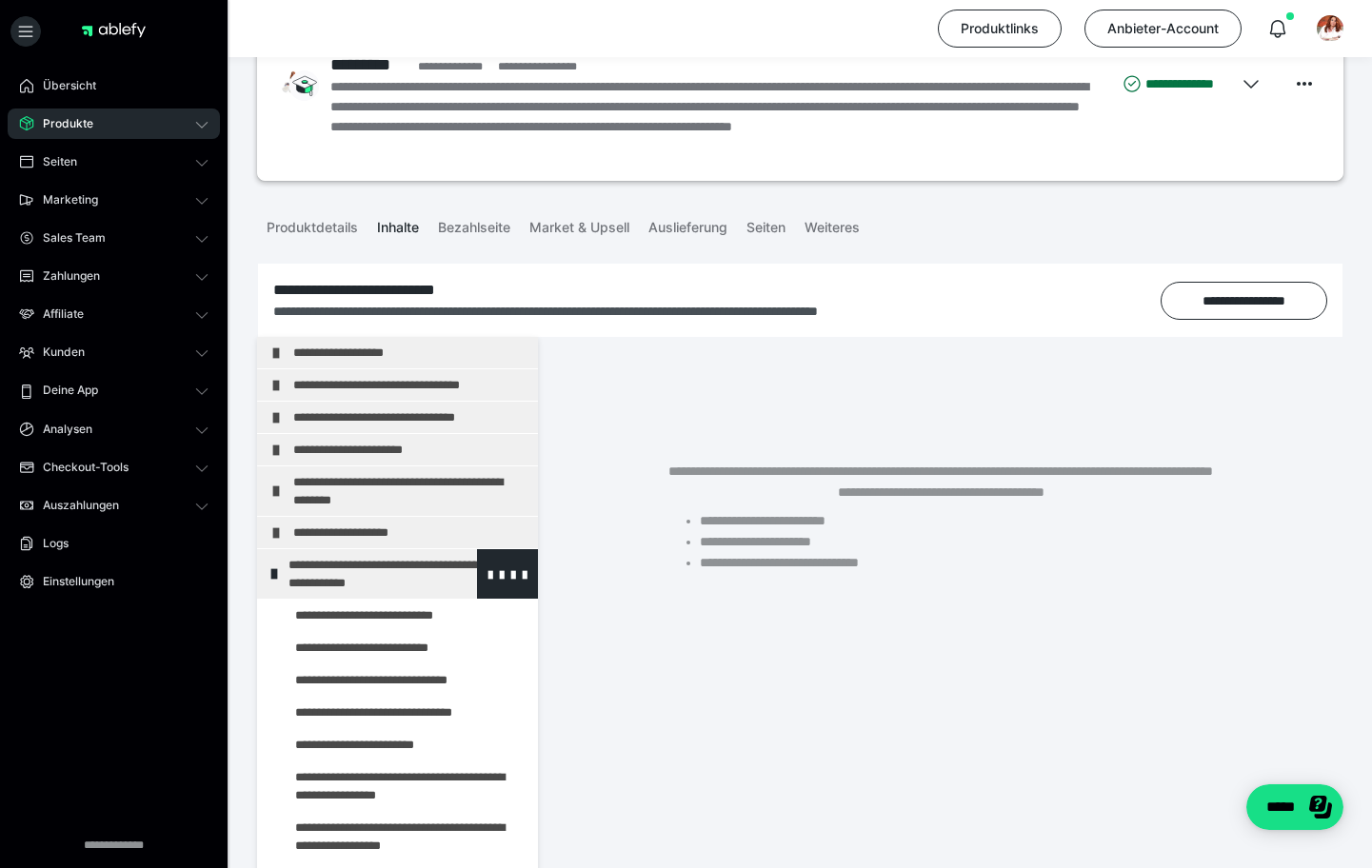click at bounding box center [274, 574] 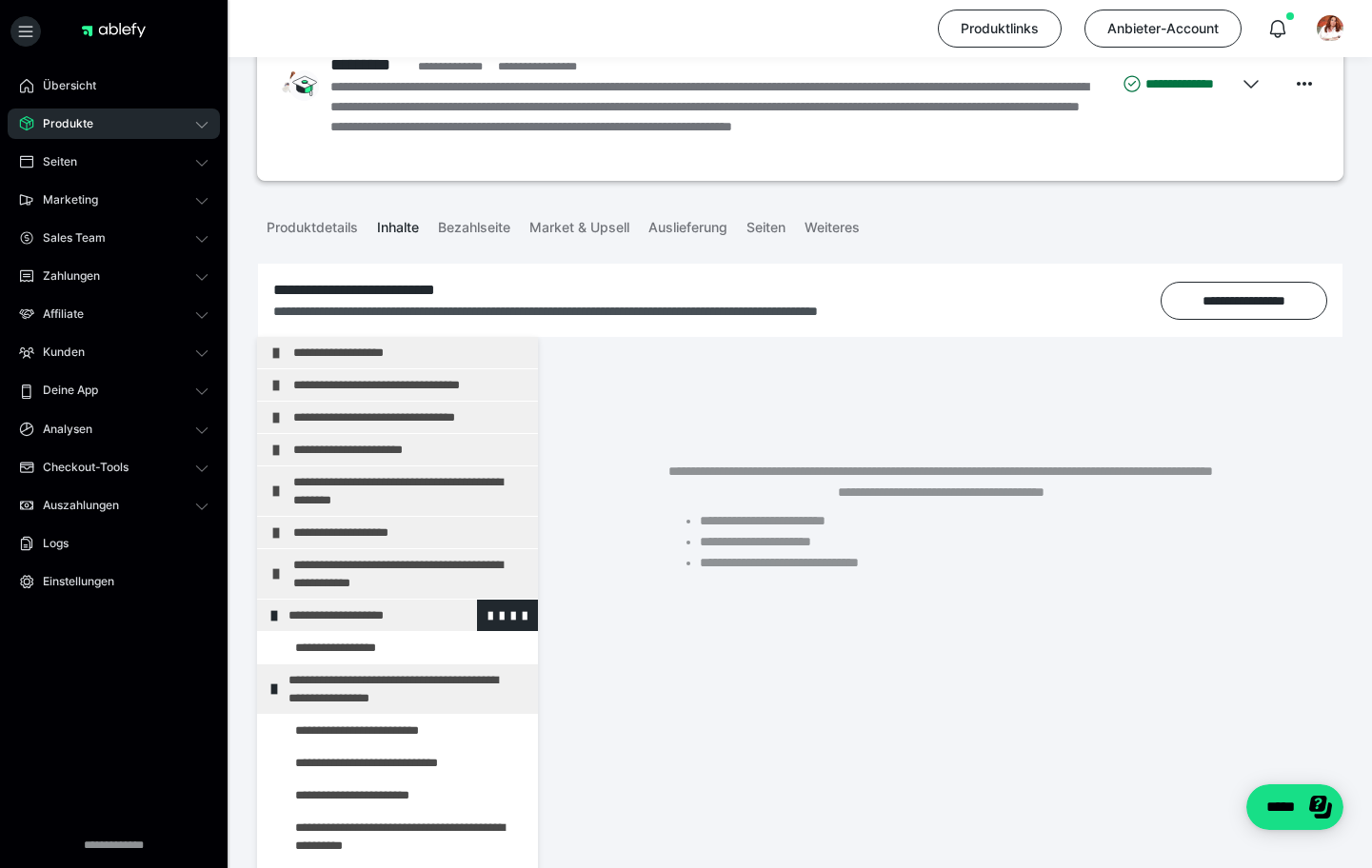 click at bounding box center (274, 616) 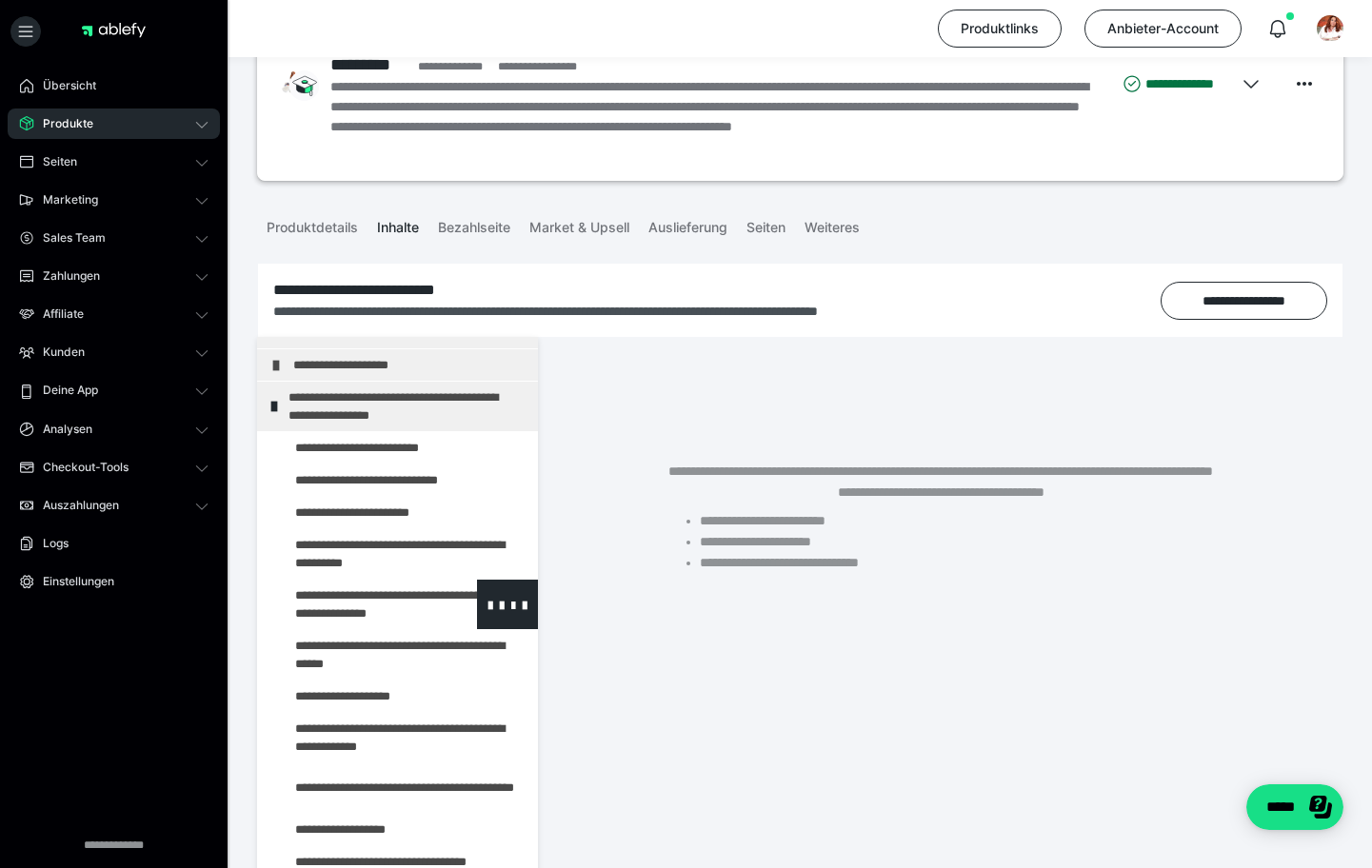 scroll, scrollTop: 254, scrollLeft: 0, axis: vertical 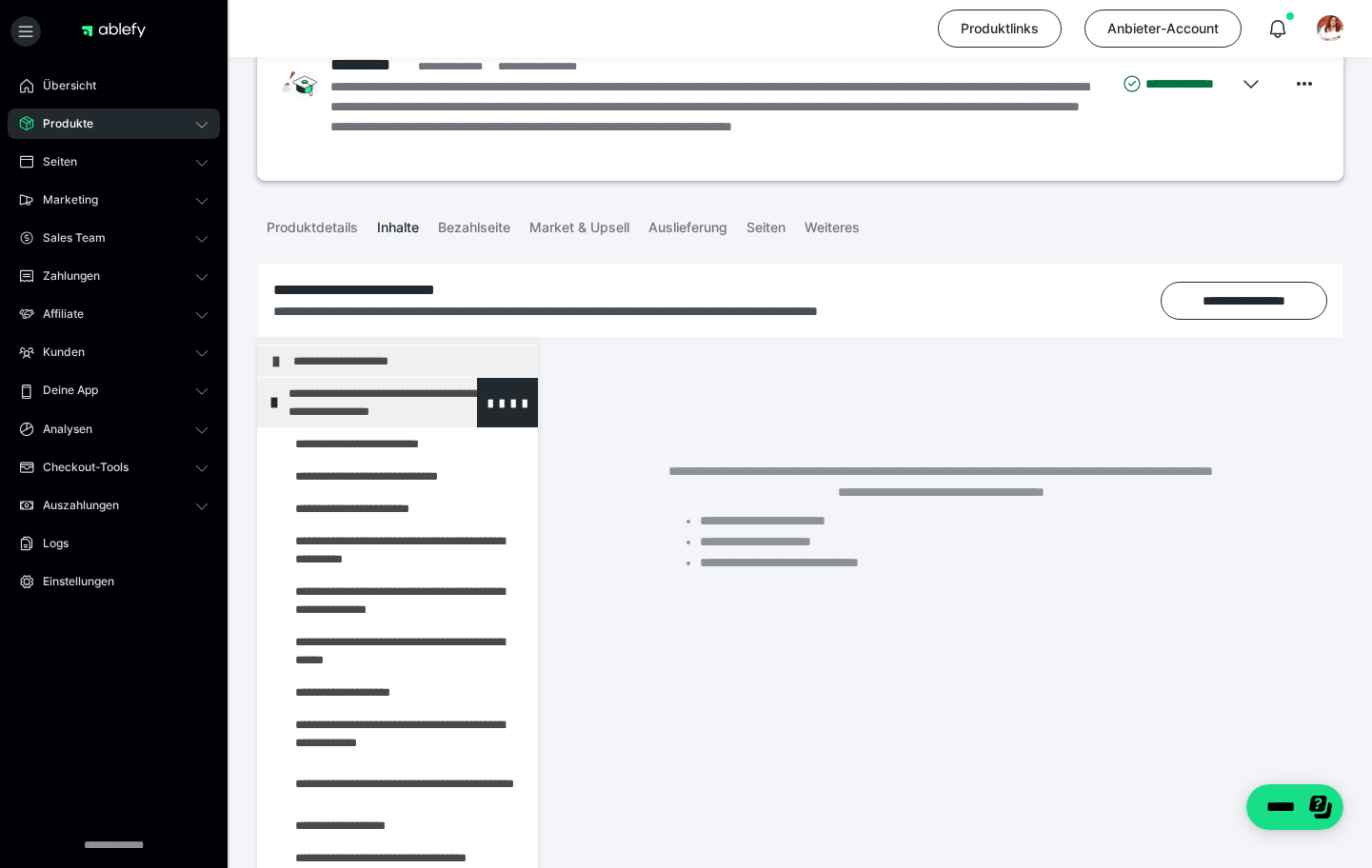 click at bounding box center (274, 403) 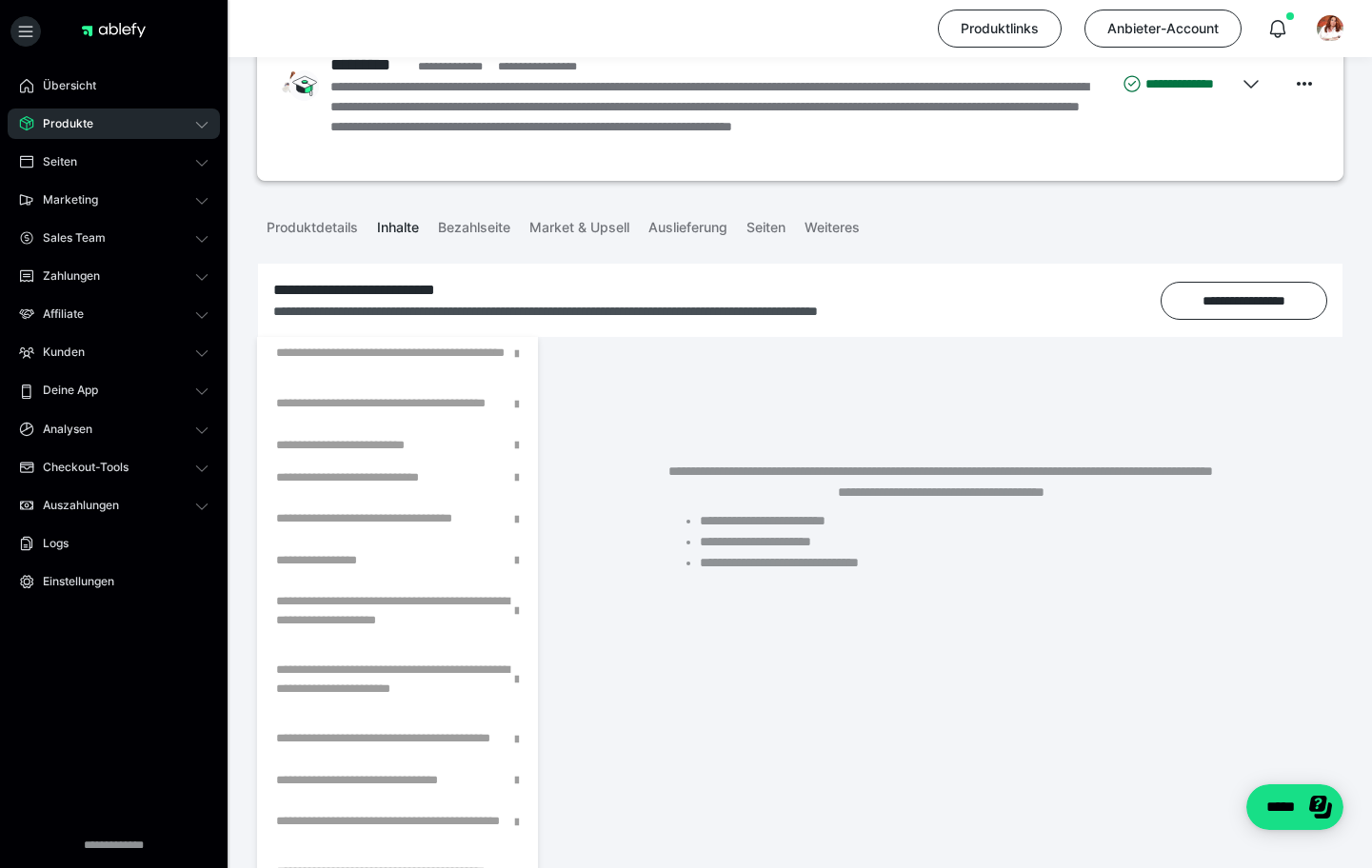 scroll, scrollTop: 717, scrollLeft: 0, axis: vertical 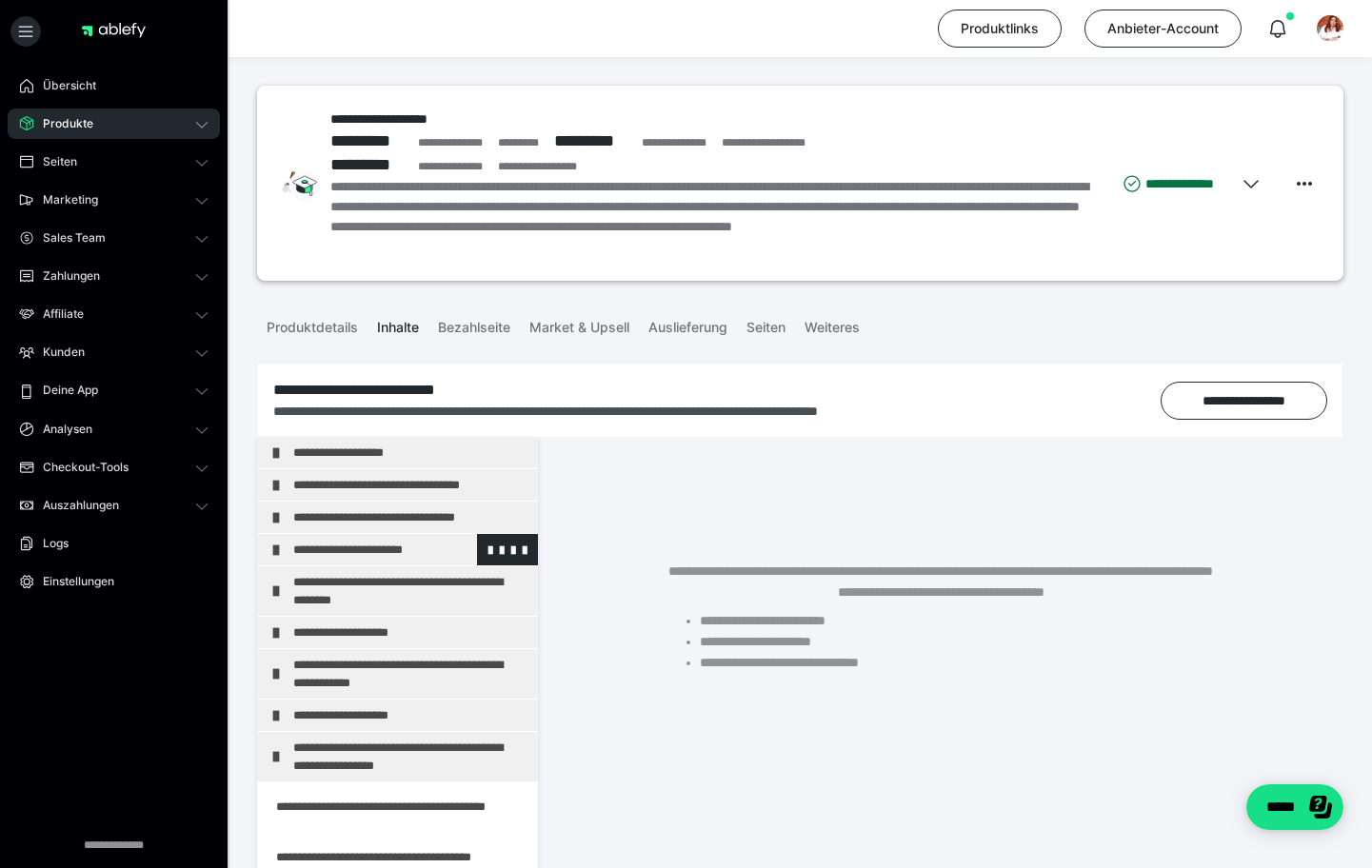 click at bounding box center [276, 550] 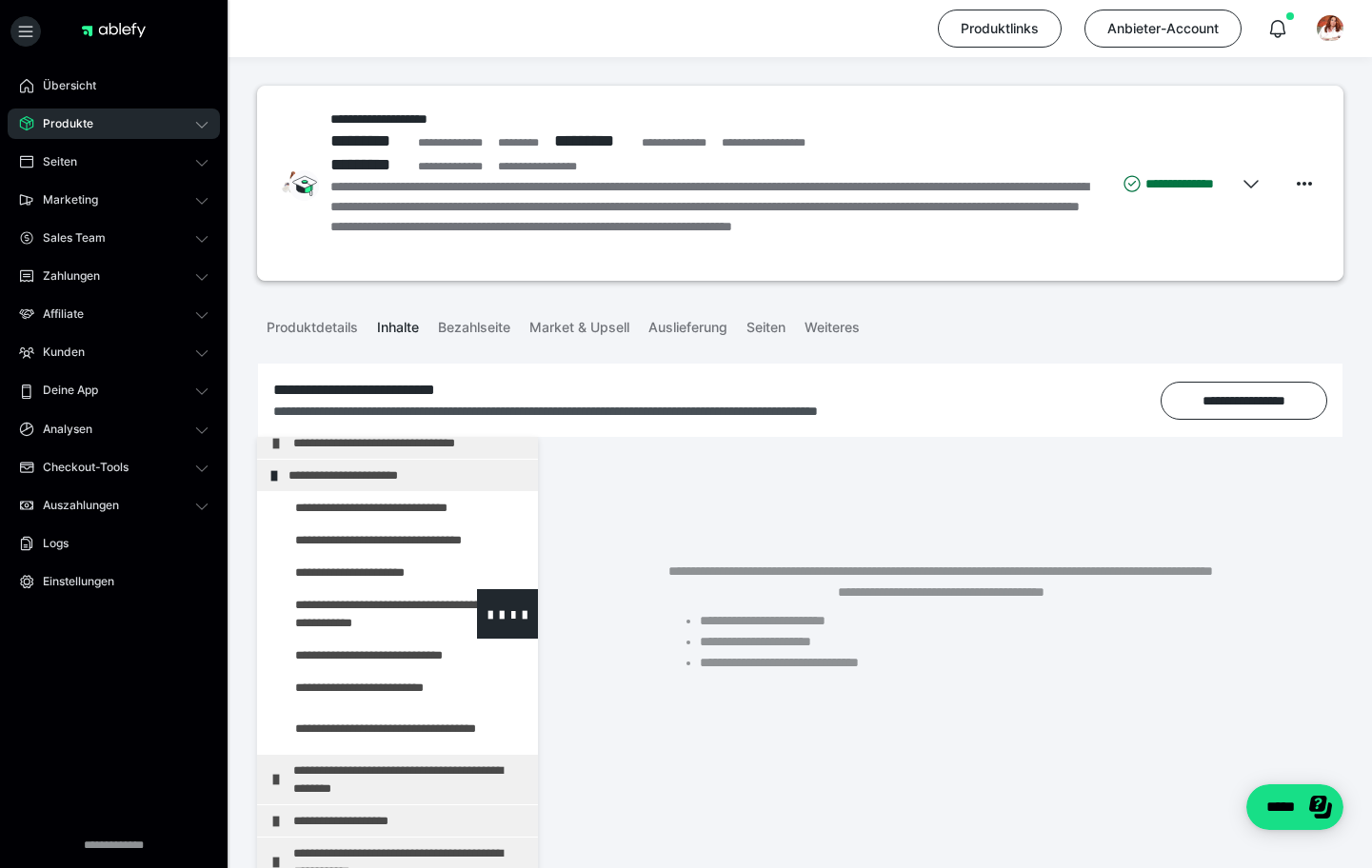 scroll, scrollTop: 85, scrollLeft: 0, axis: vertical 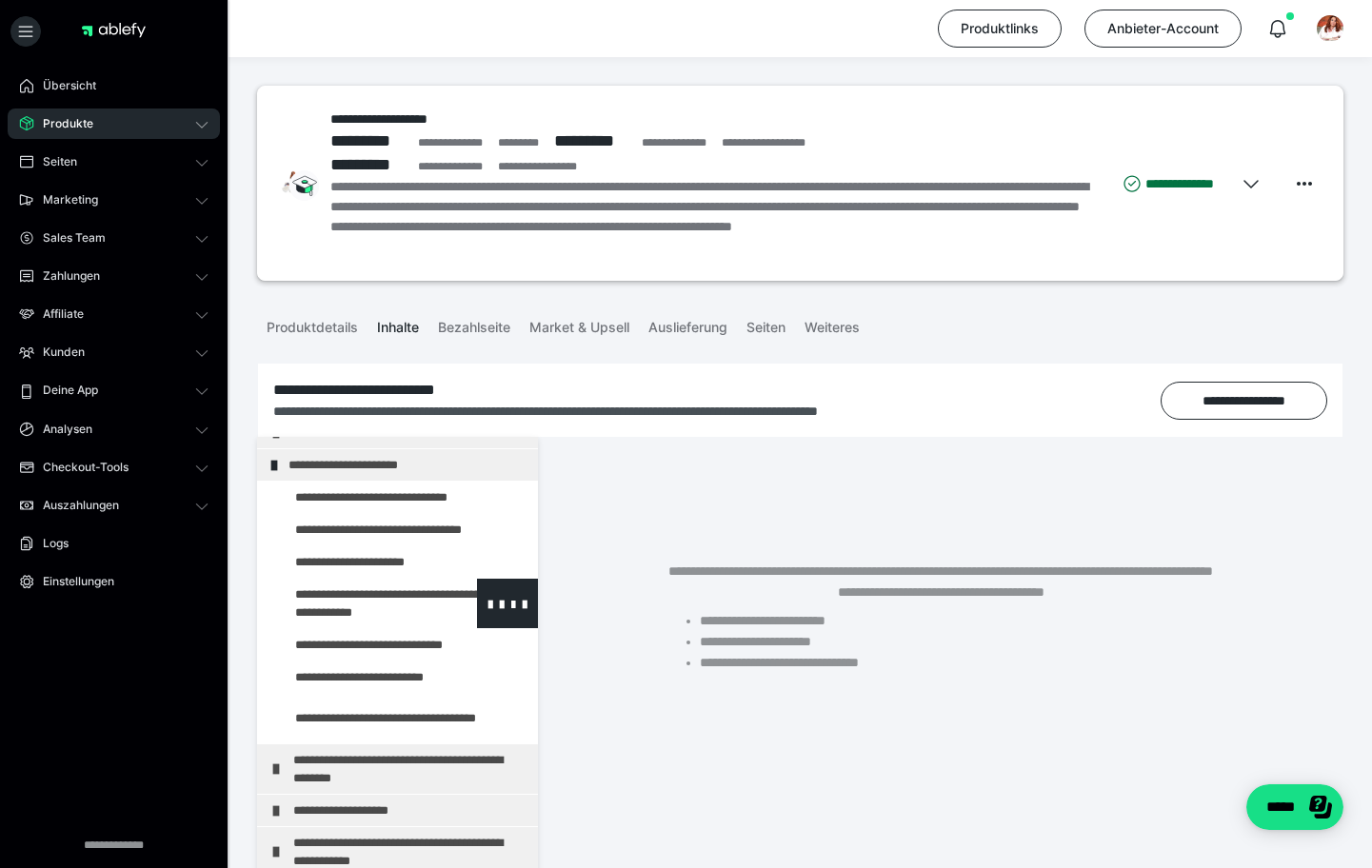 click at bounding box center [357, 603] 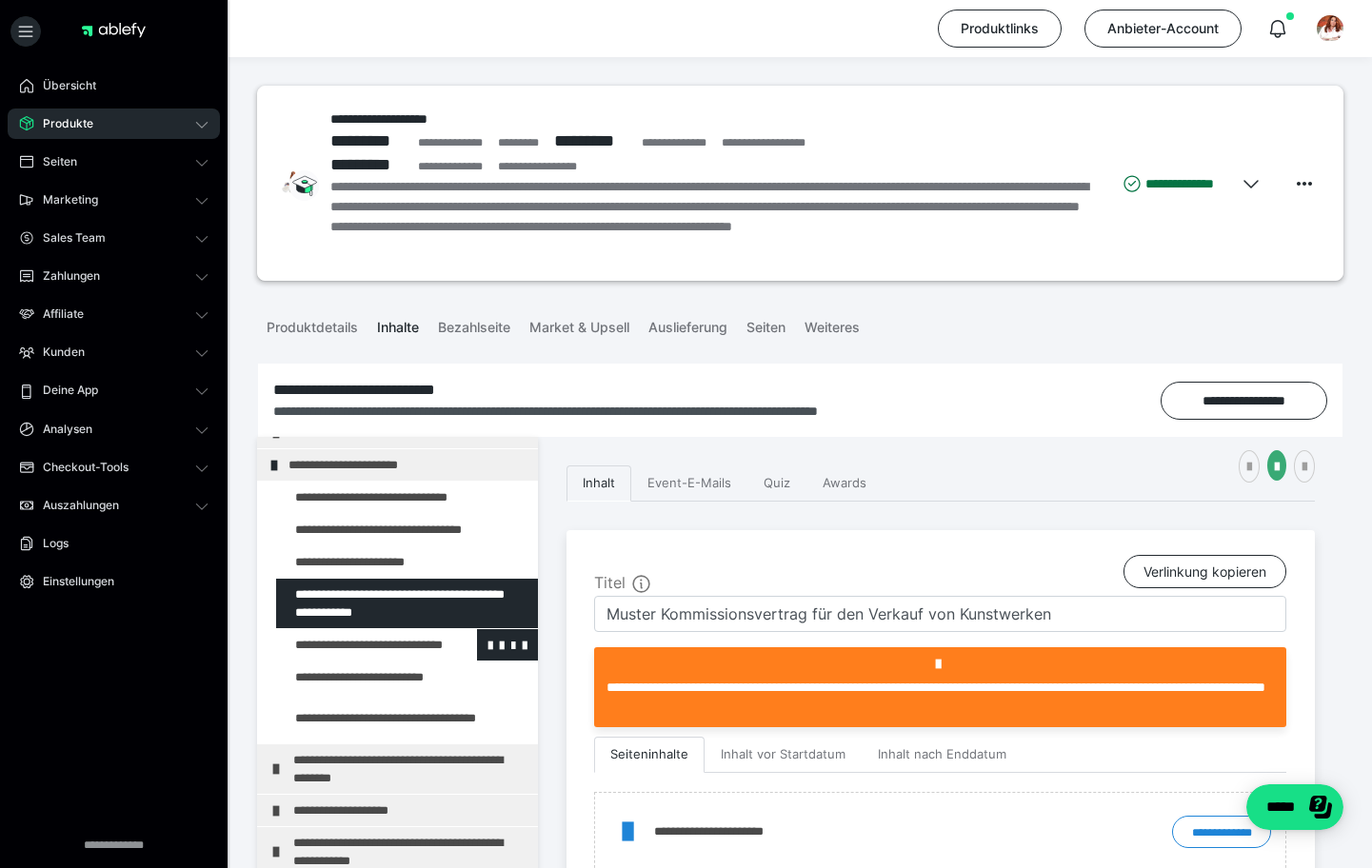 click at bounding box center [357, 644] 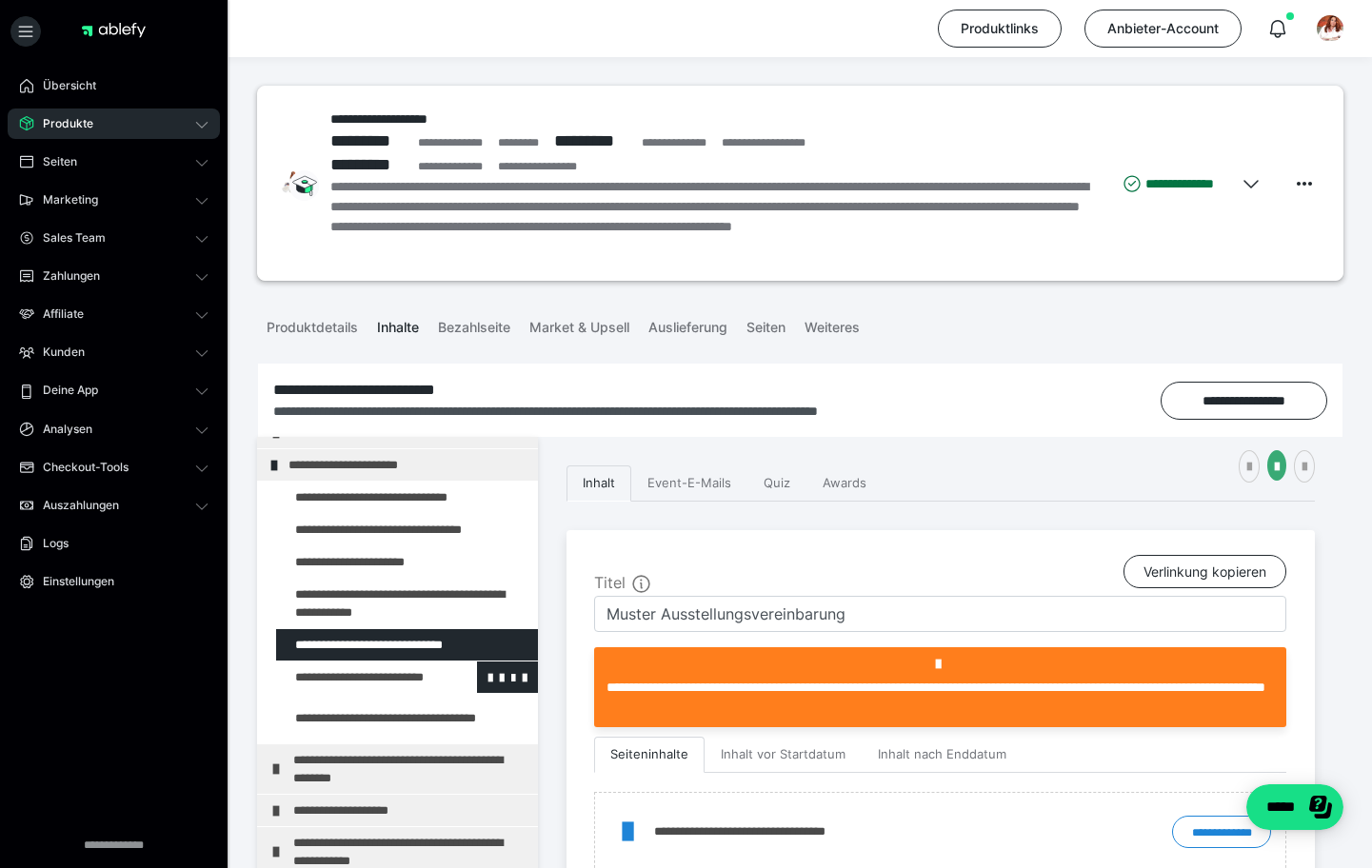 click at bounding box center [357, 677] 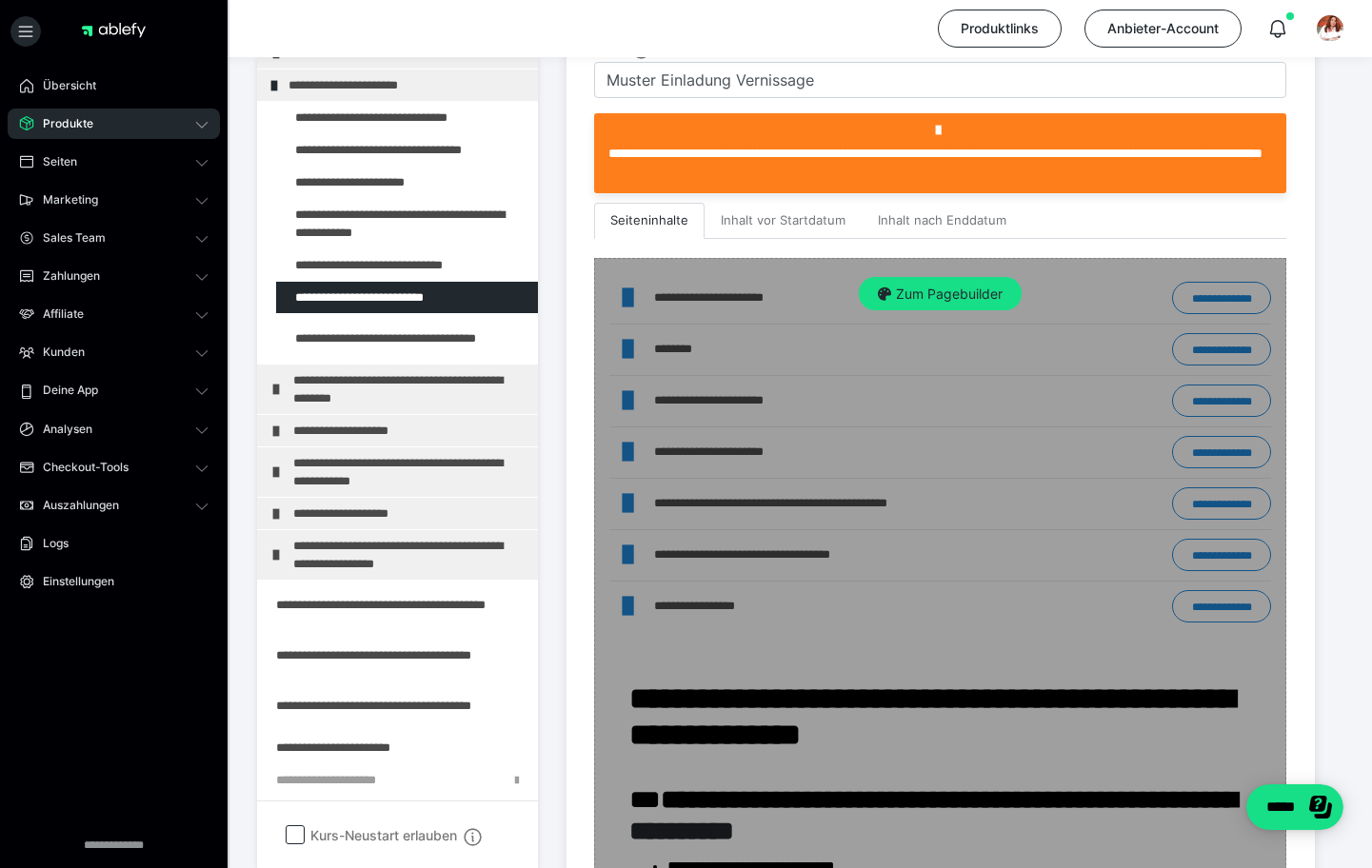 scroll, scrollTop: 535, scrollLeft: 0, axis: vertical 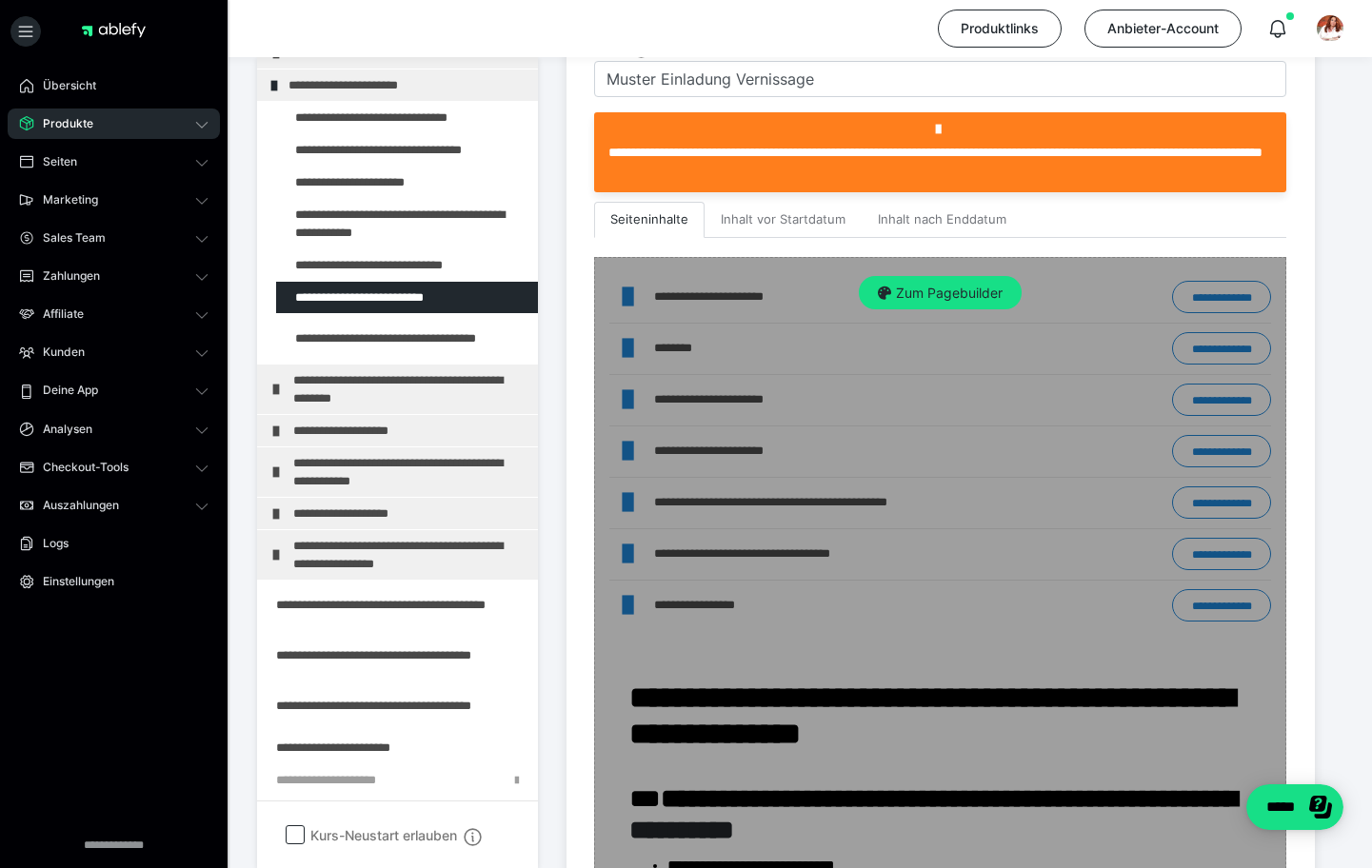 click on "Zum Pagebuilder" at bounding box center (940, 1106) 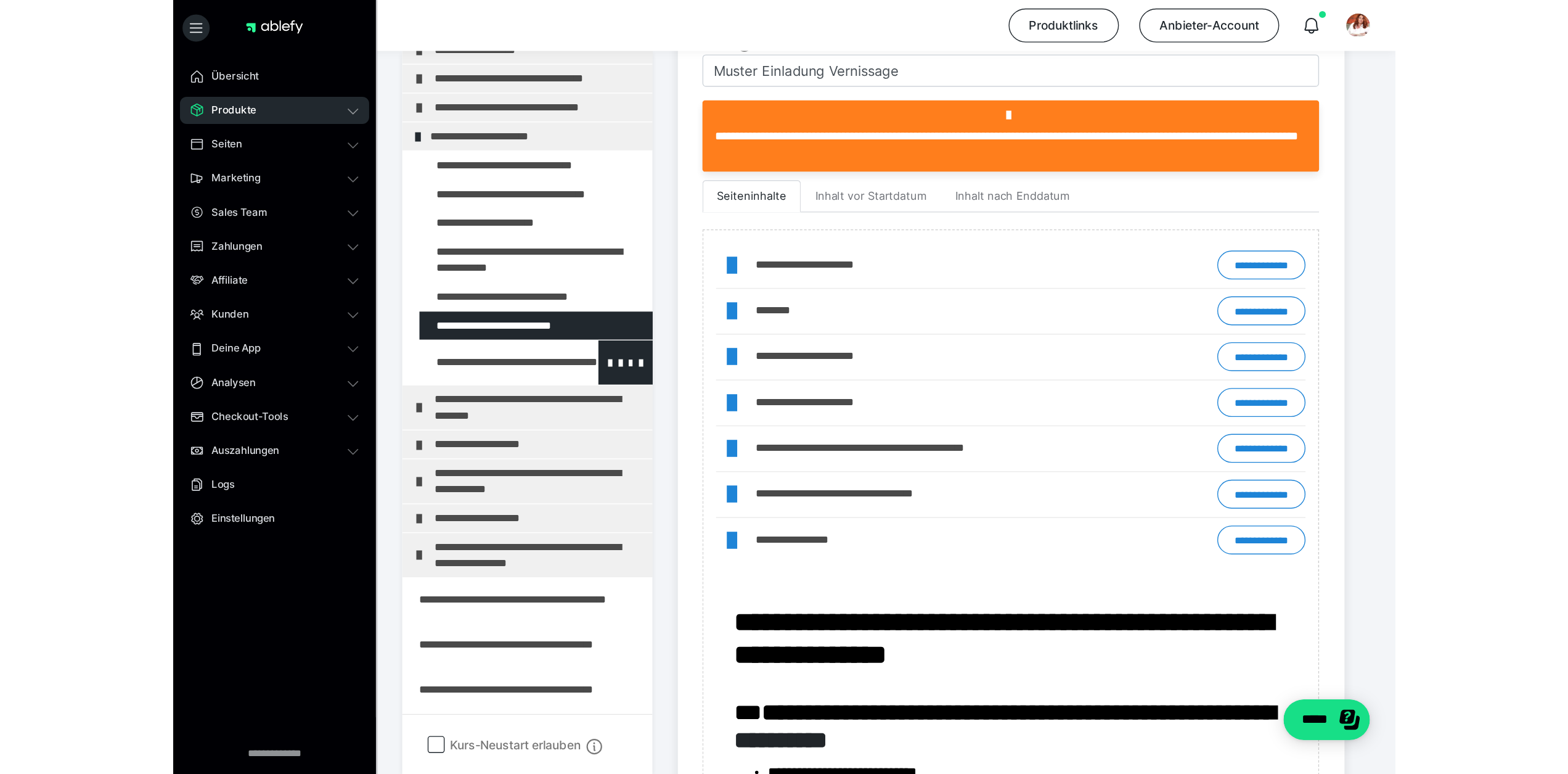 scroll, scrollTop: 0, scrollLeft: 0, axis: both 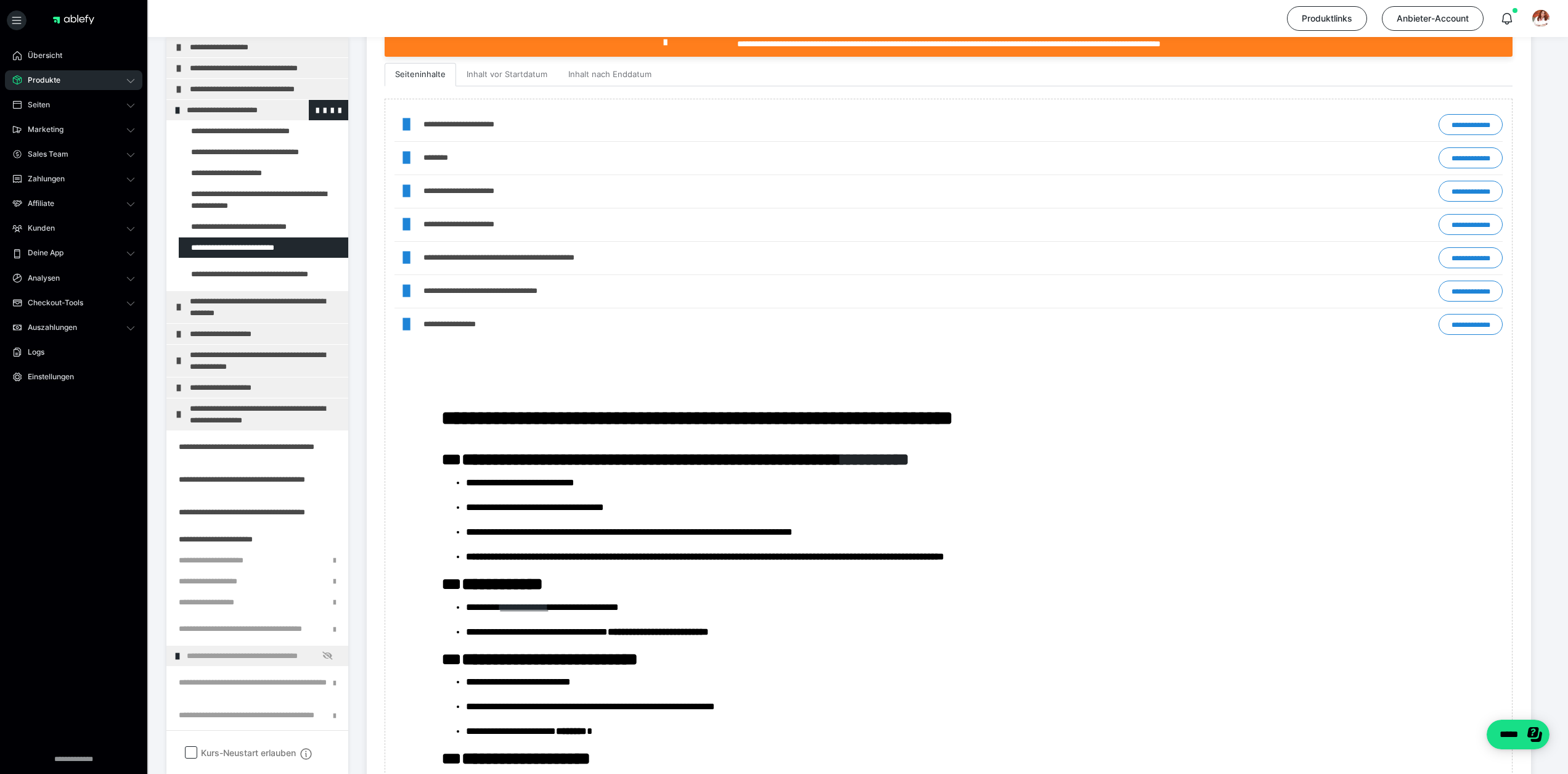 click at bounding box center (178, 110) 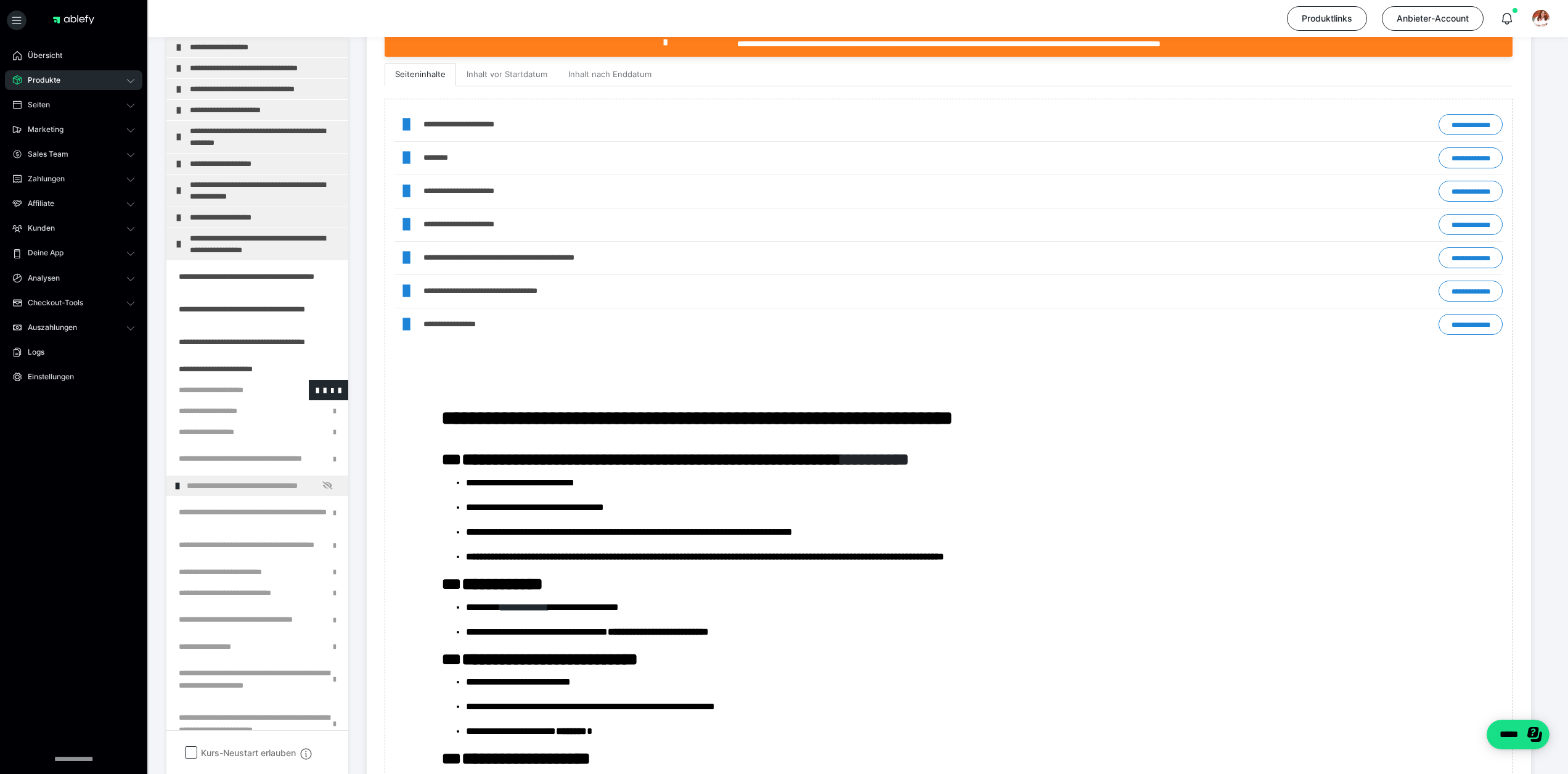 click at bounding box center [225, 390] 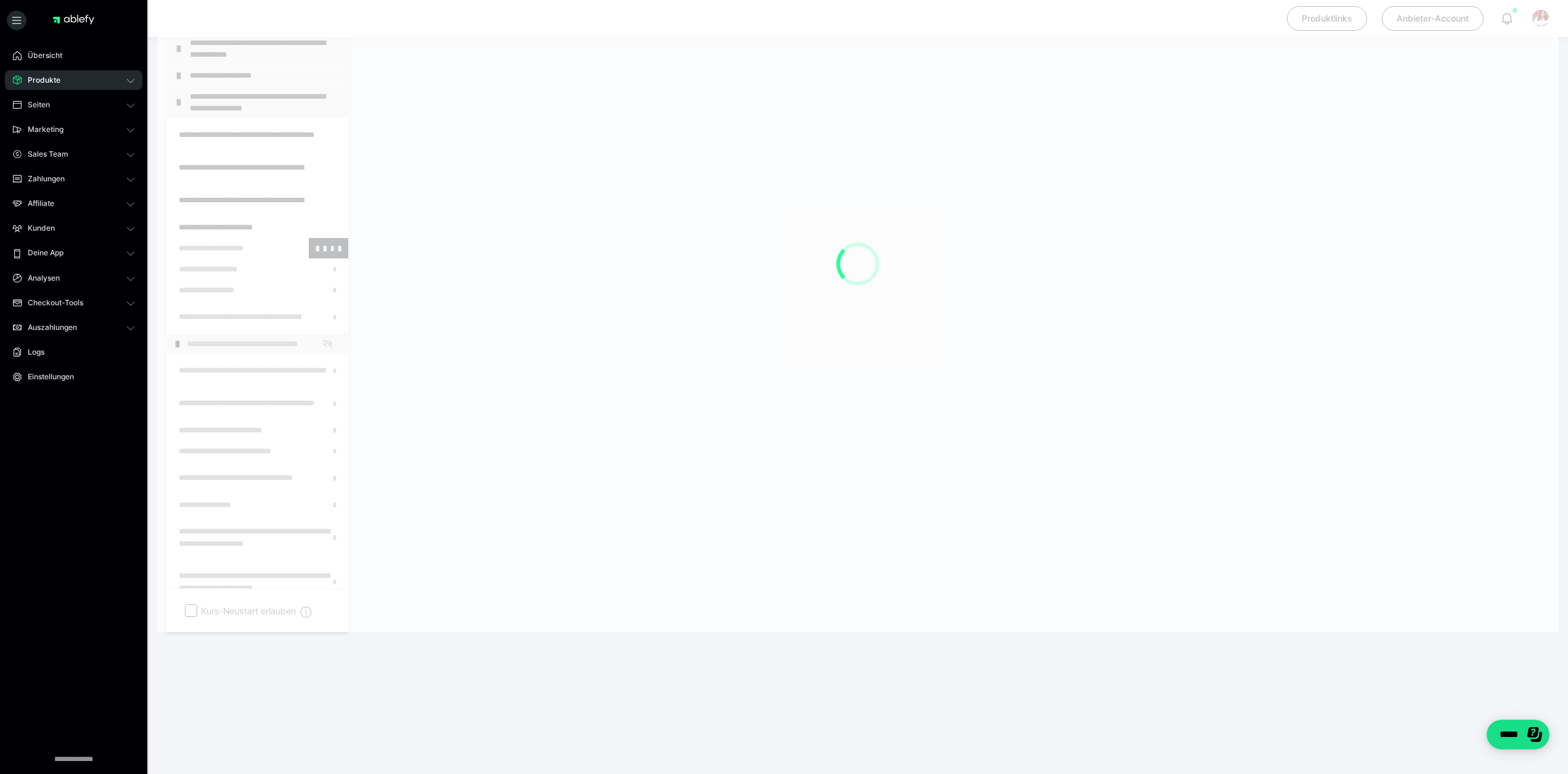 scroll, scrollTop: 205, scrollLeft: 0, axis: vertical 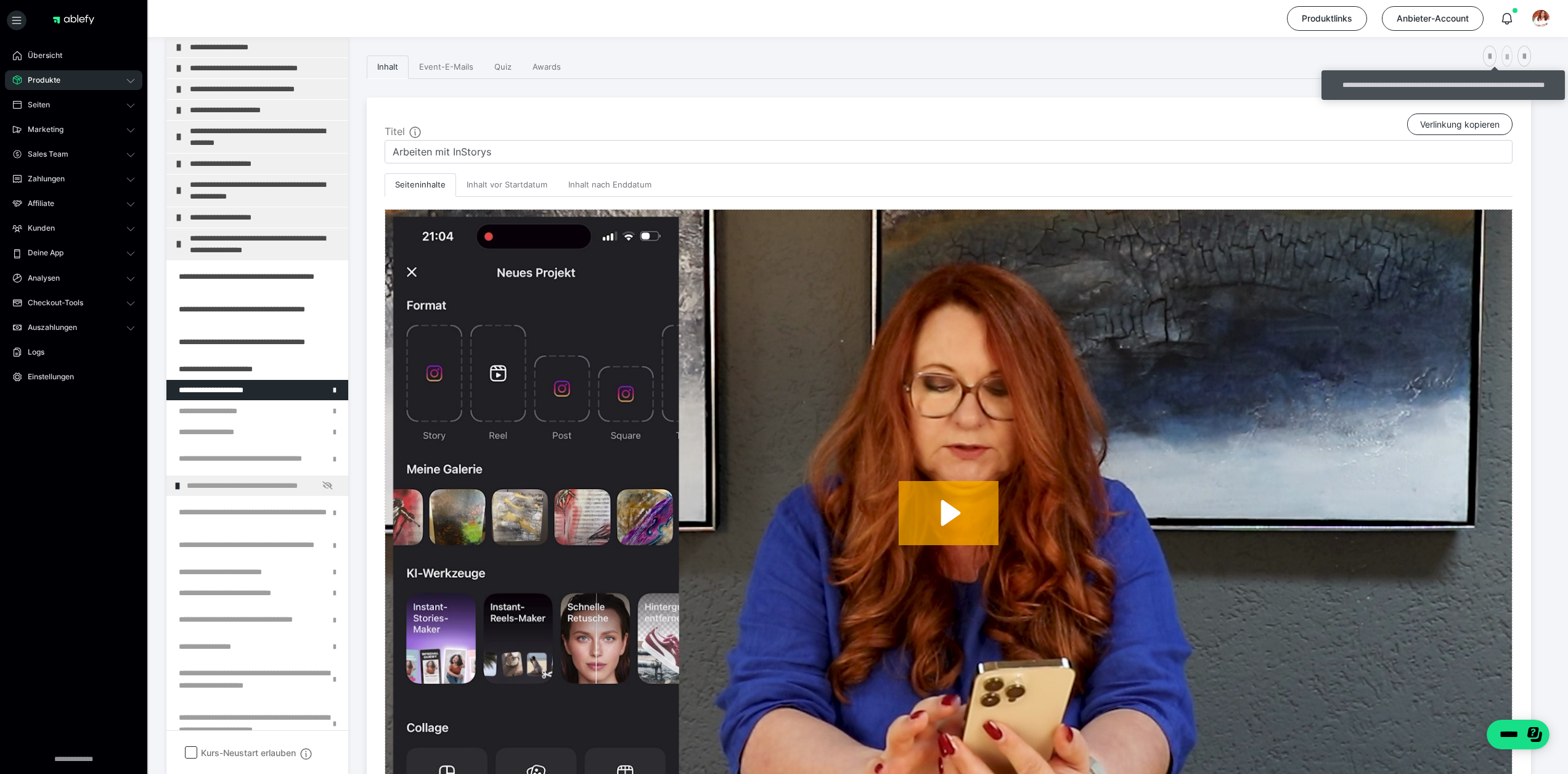 click at bounding box center [1507, 57] 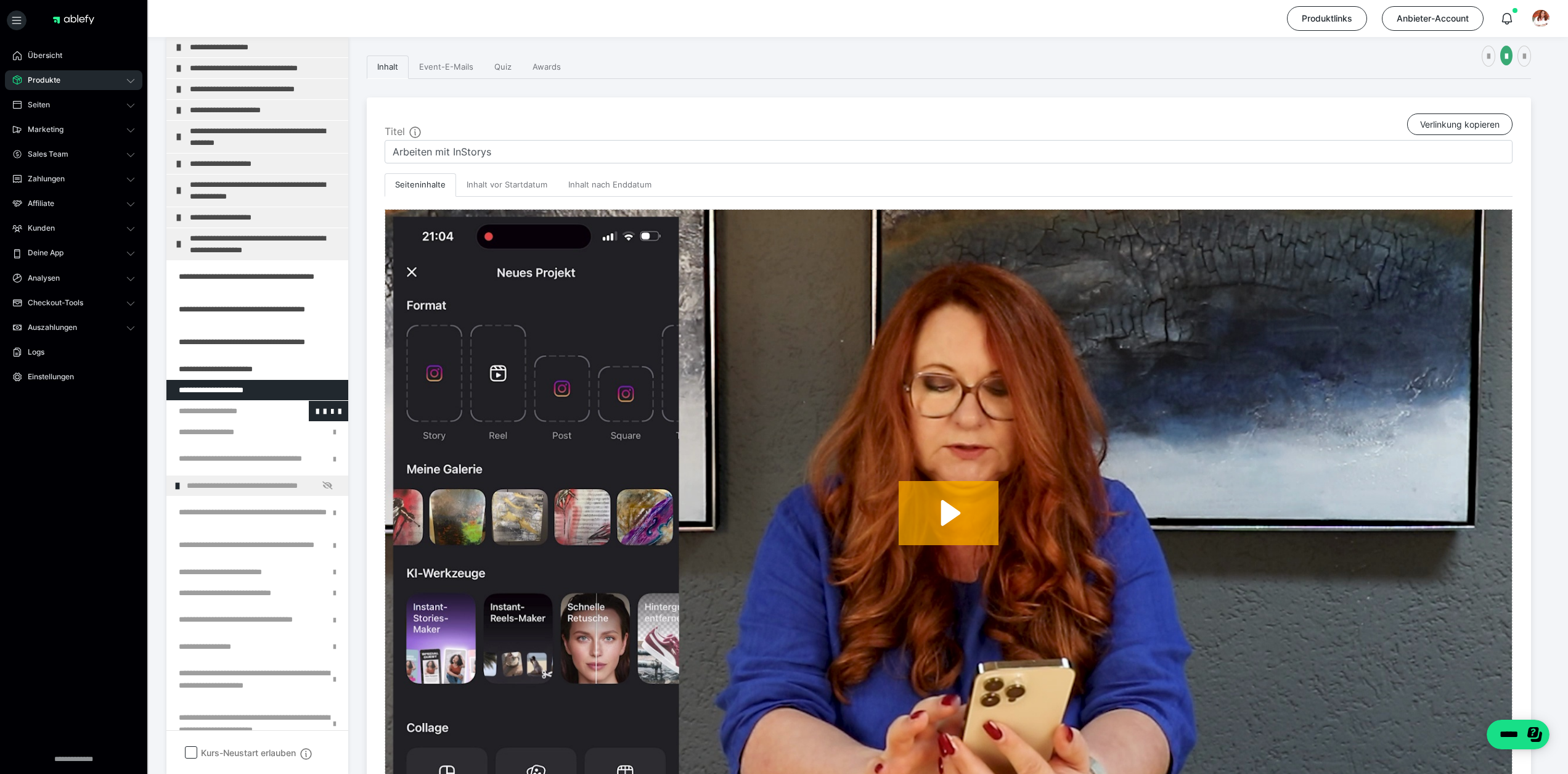 click at bounding box center (225, 411) 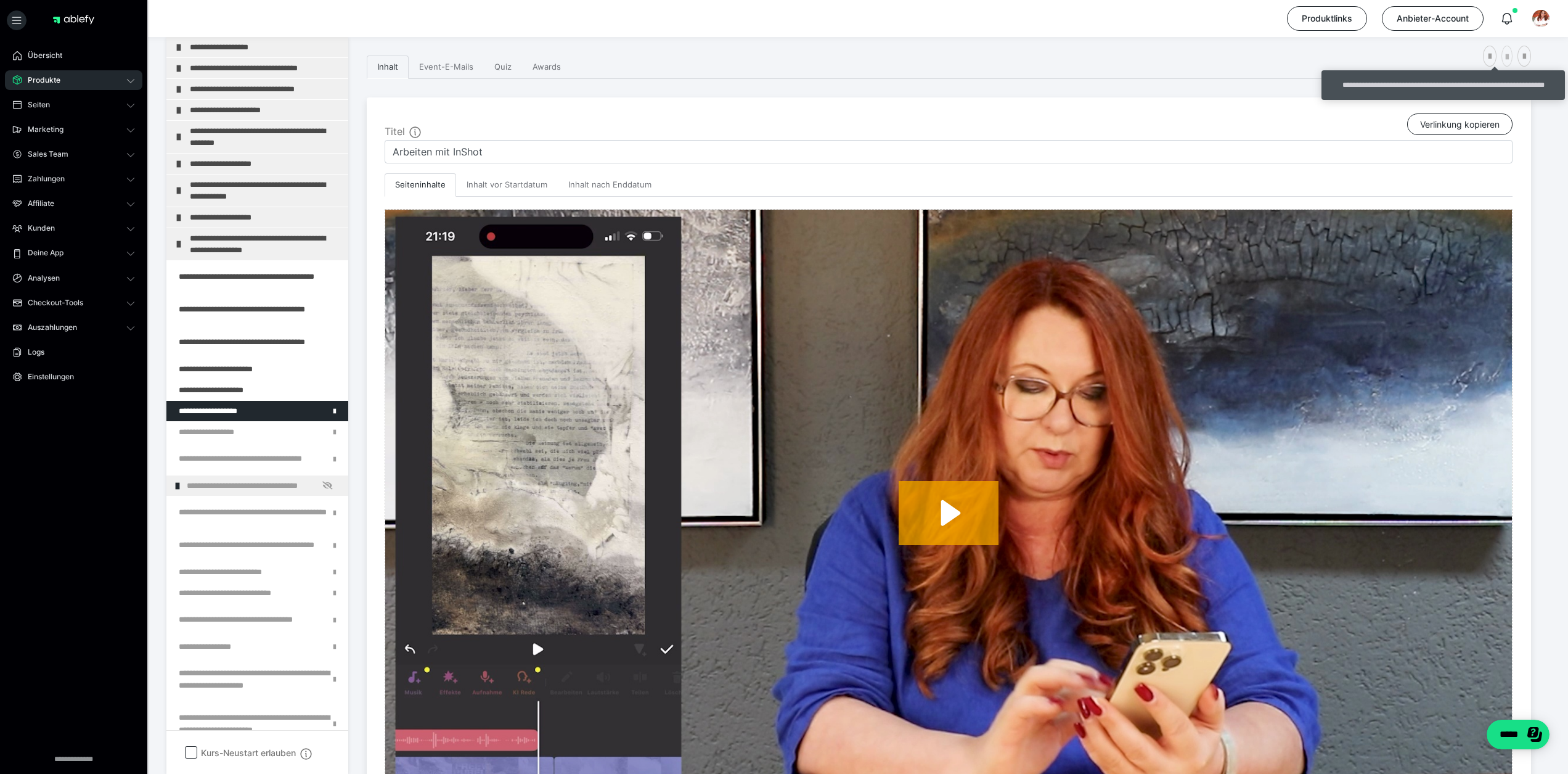 click at bounding box center (1507, 57) 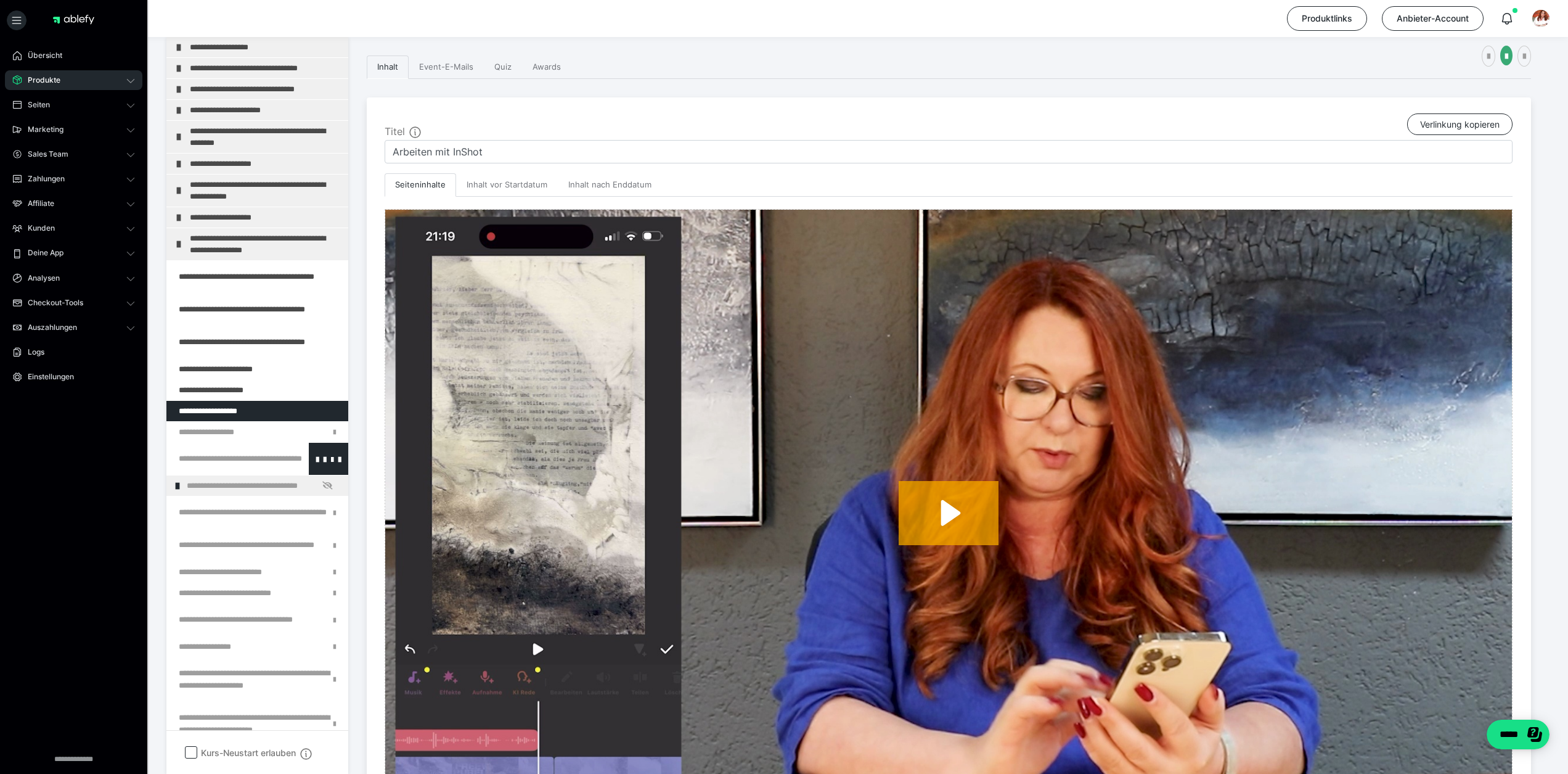 click at bounding box center (225, 459) 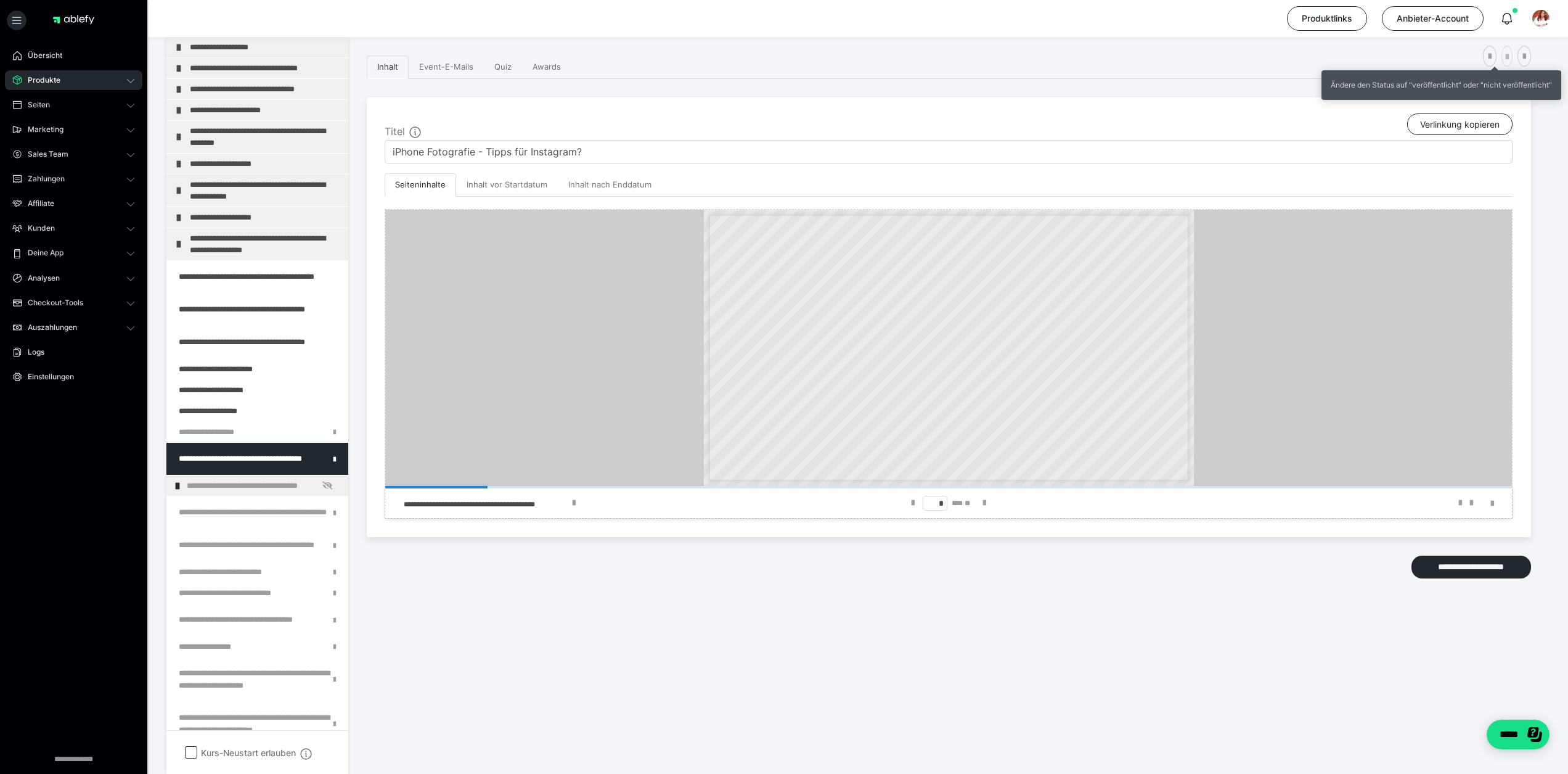click at bounding box center (1507, 57) 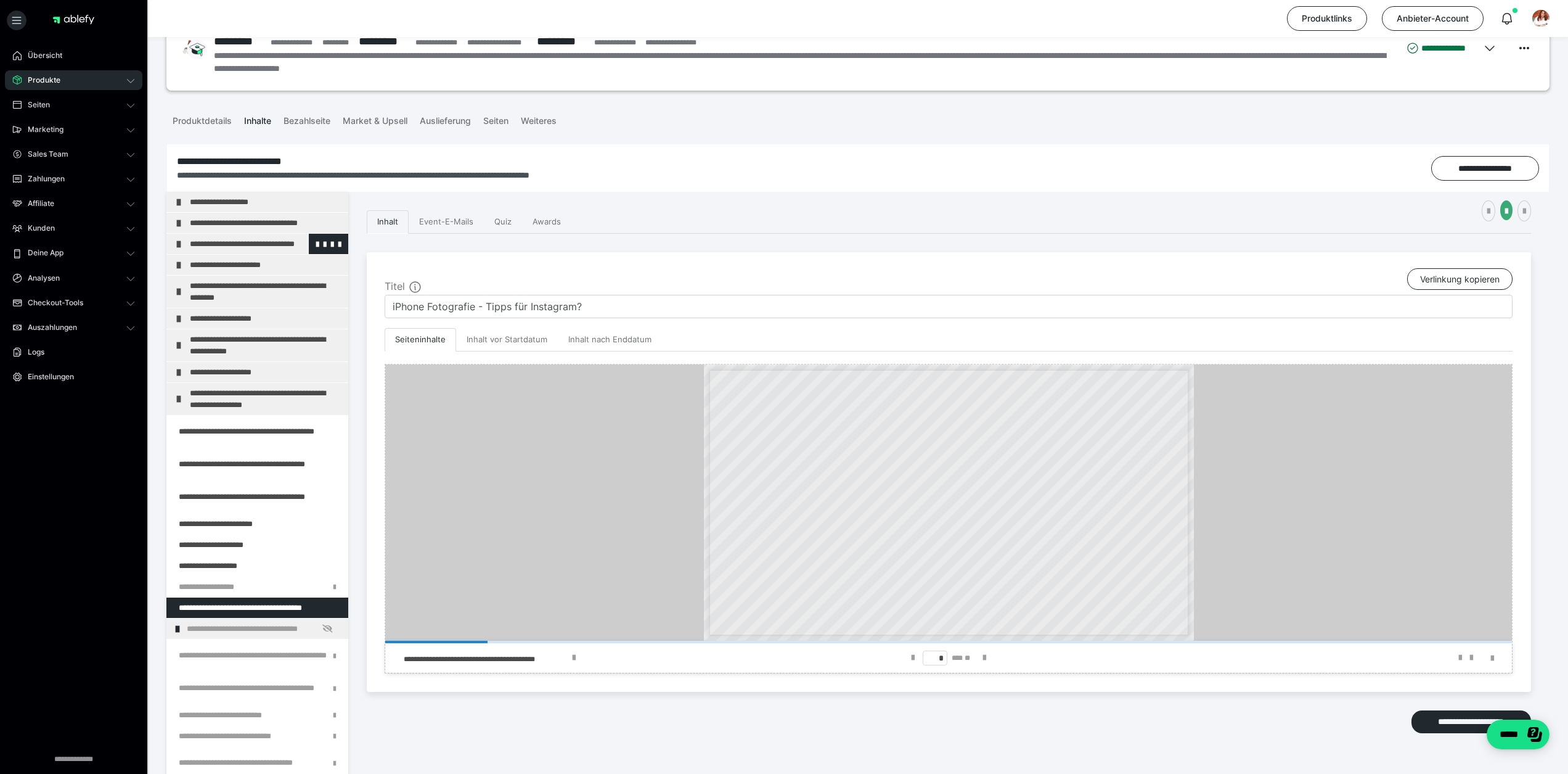 scroll, scrollTop: 44, scrollLeft: 0, axis: vertical 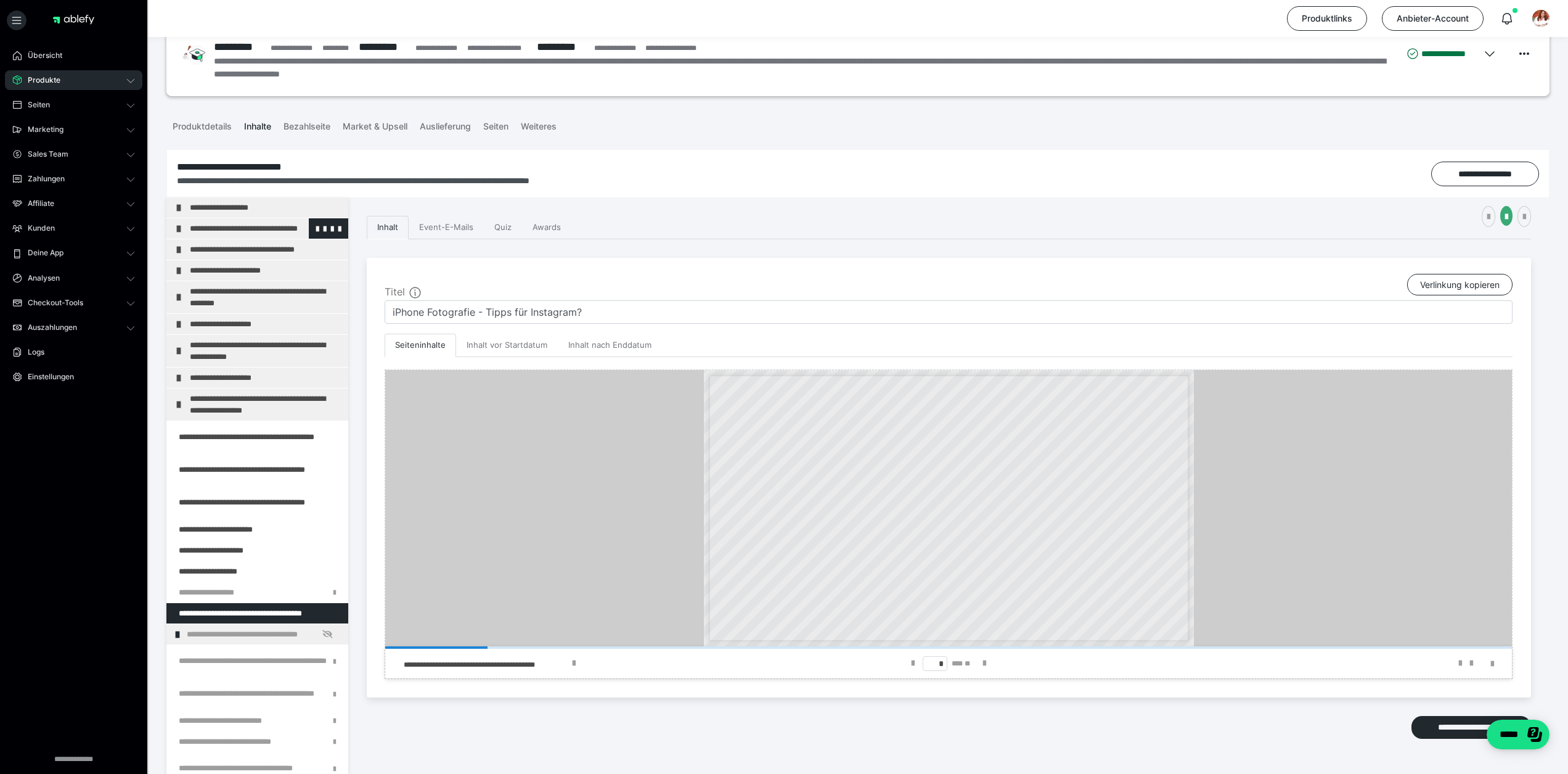 click at bounding box center (179, 229) 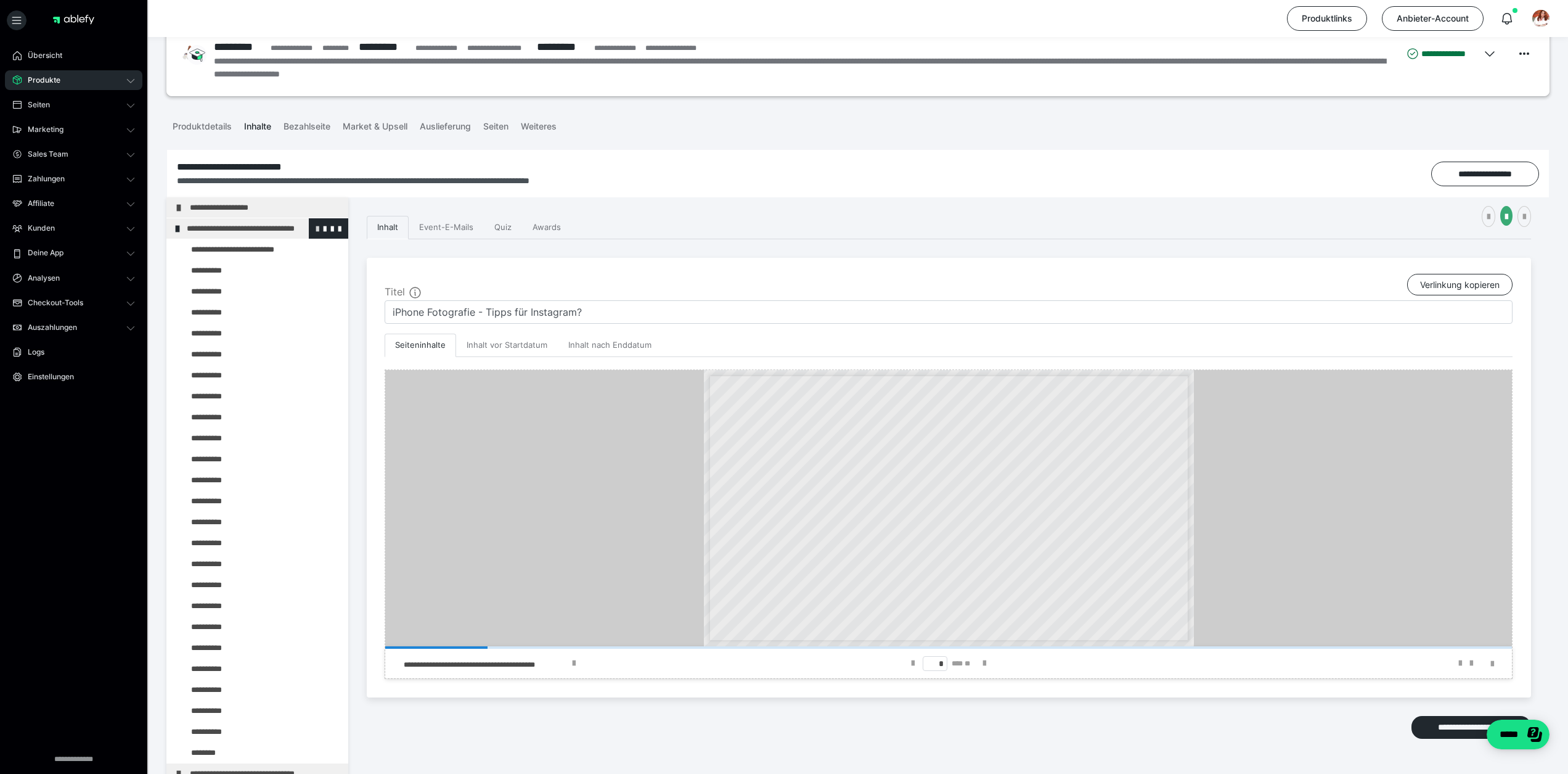click at bounding box center (317, 228) 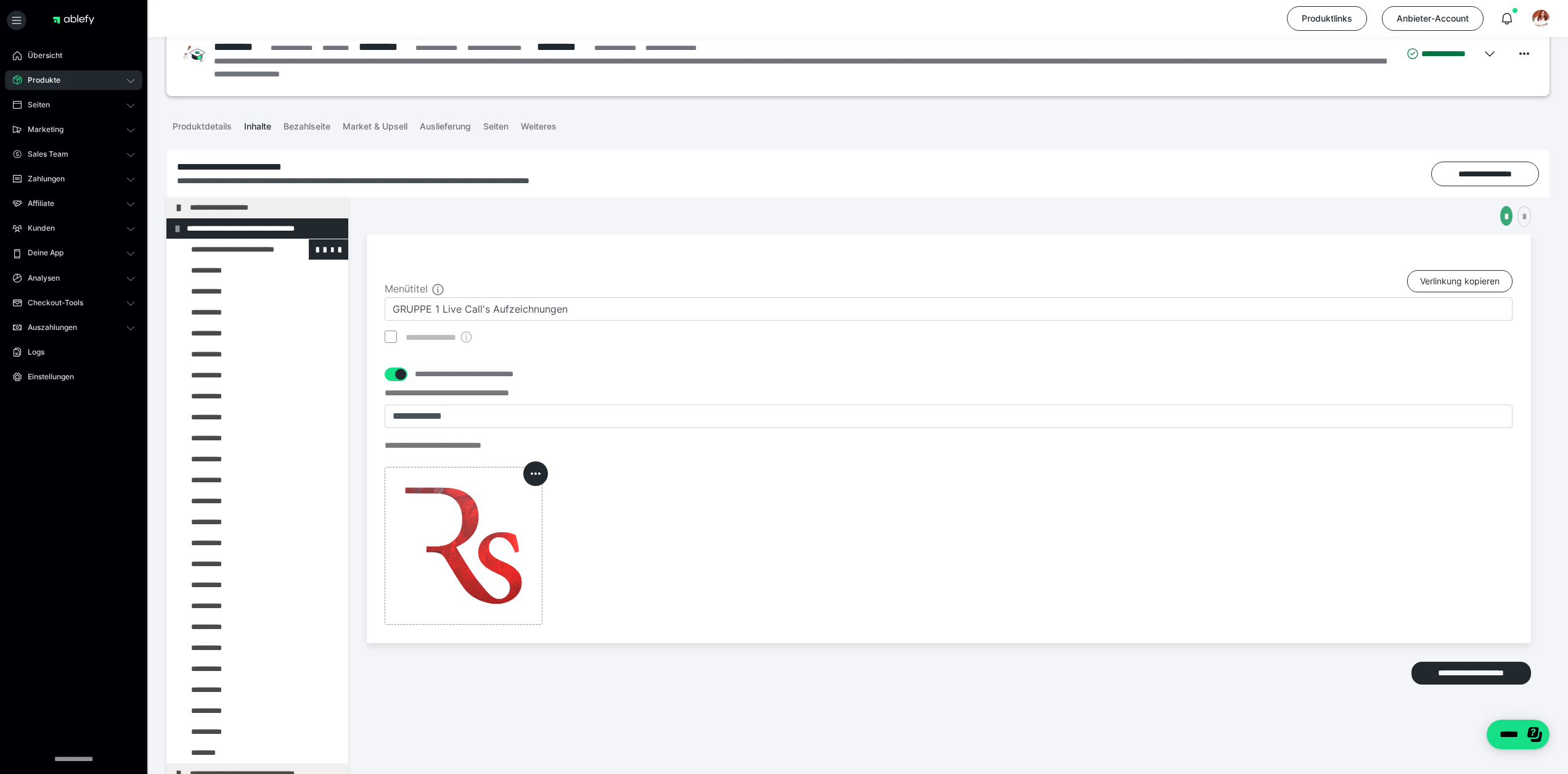 click at bounding box center [231, 249] 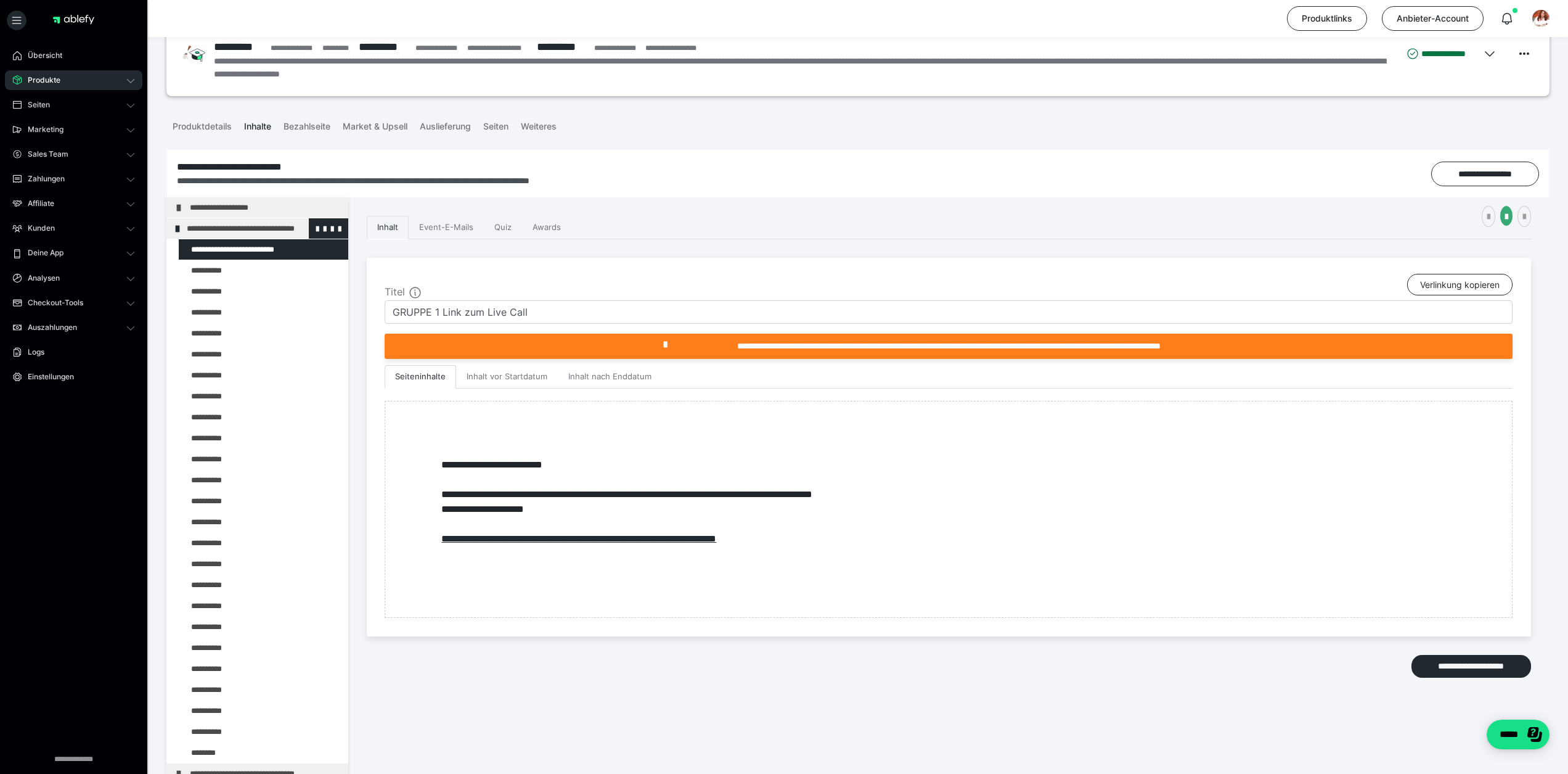 scroll, scrollTop: 1, scrollLeft: 0, axis: vertical 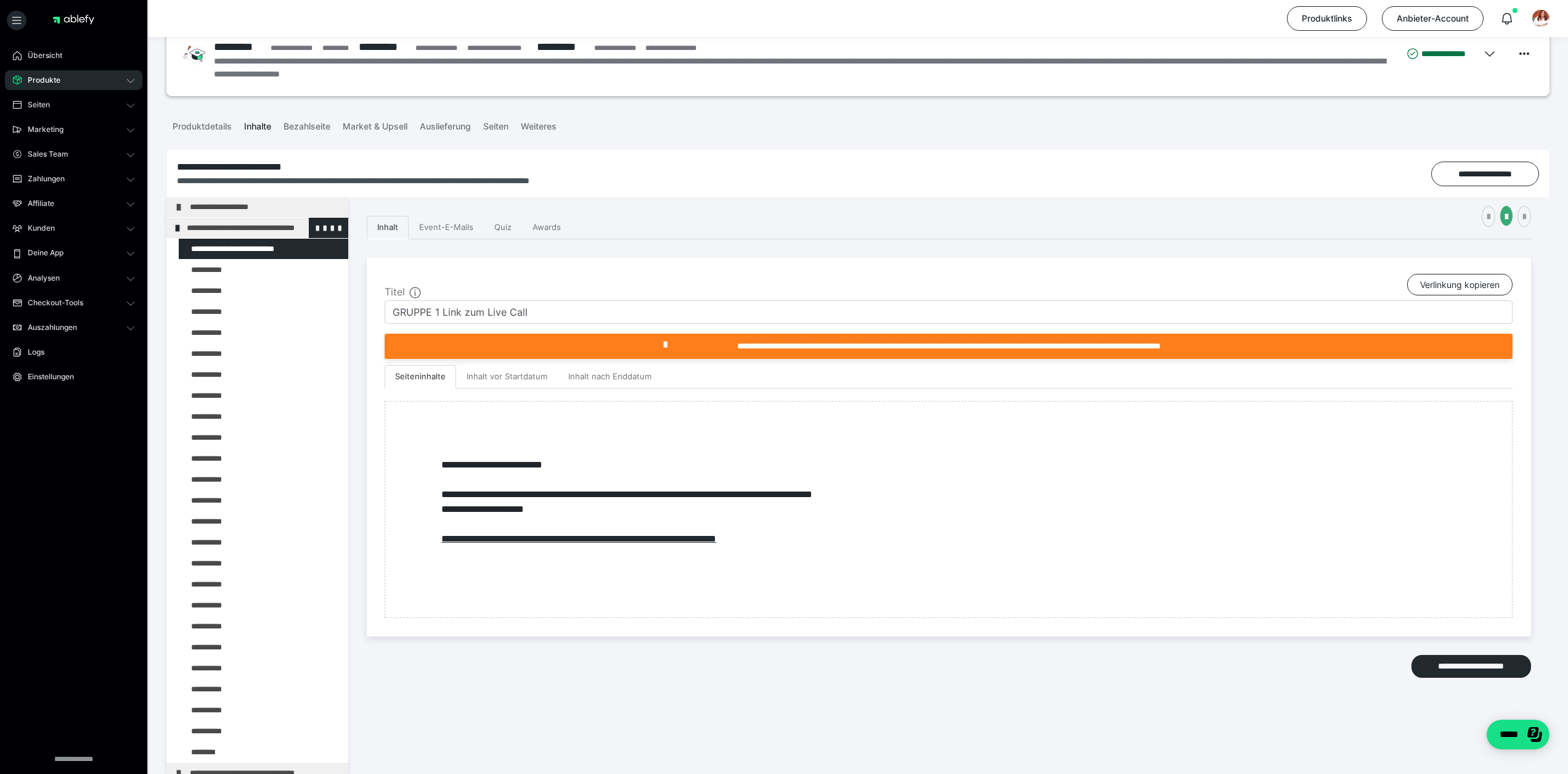 click on "**********" at bounding box center (263, 228) 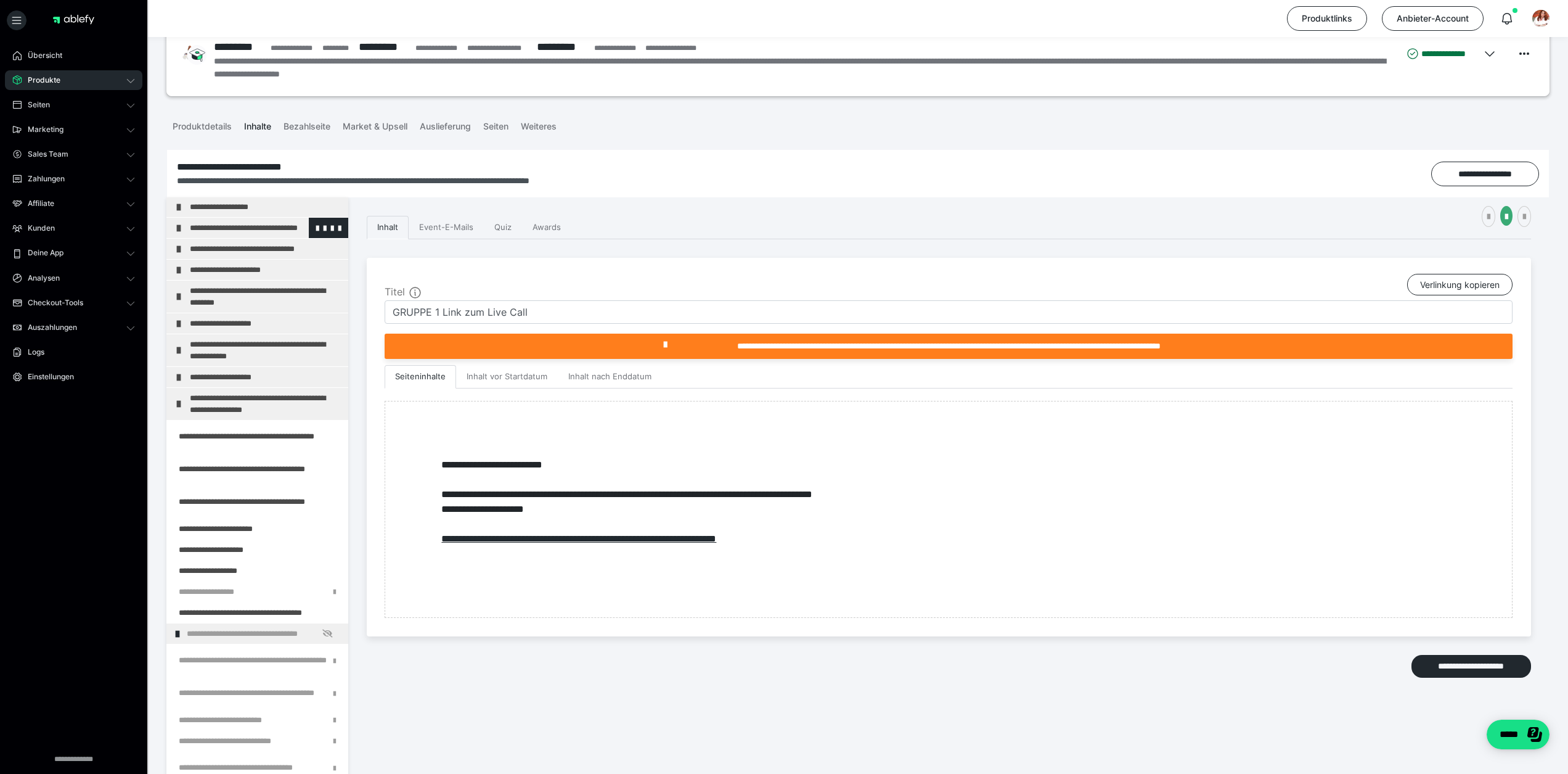 click on "**********" at bounding box center [266, 228] 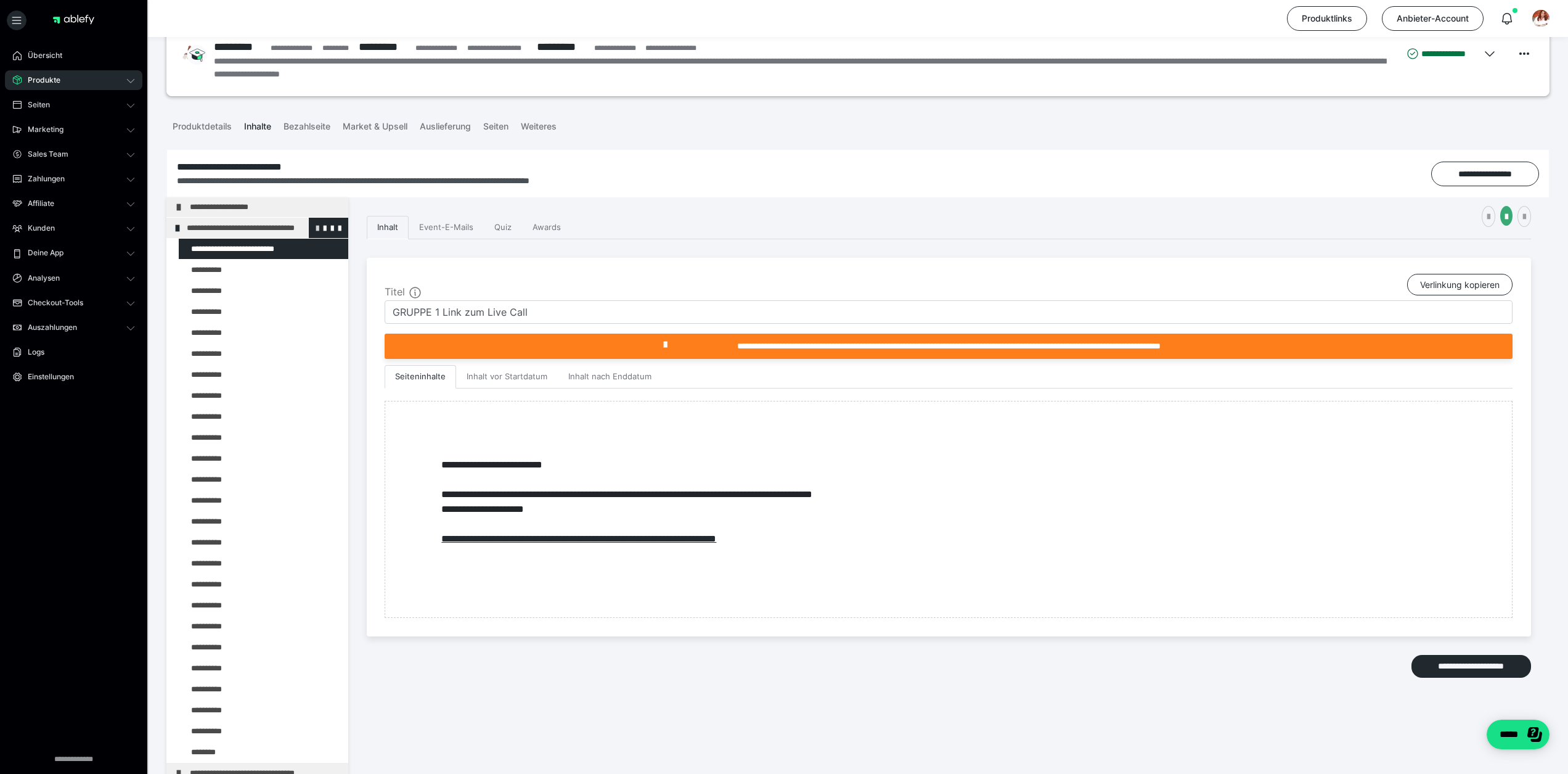 click at bounding box center (317, 228) 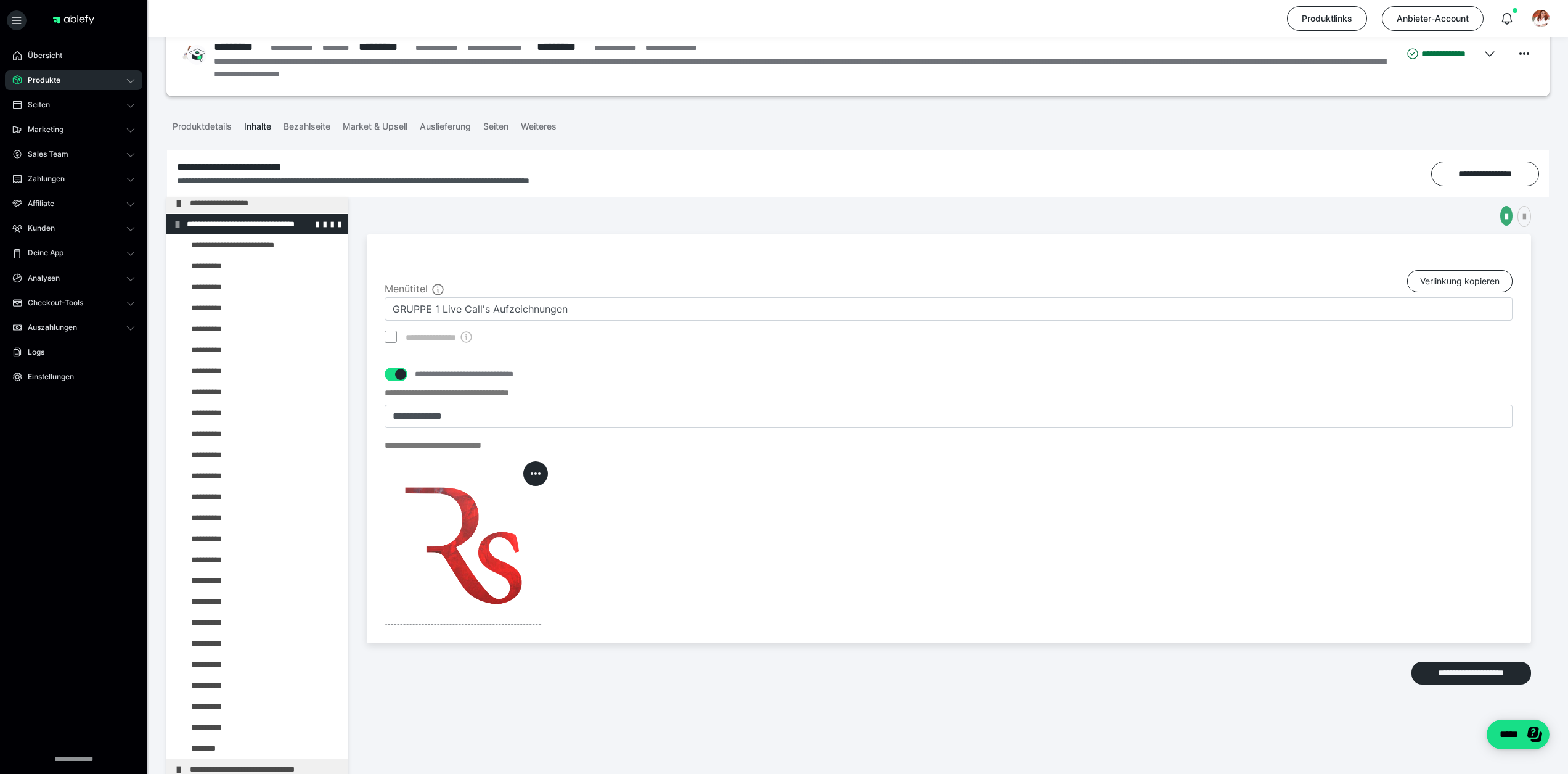 scroll, scrollTop: 2, scrollLeft: 0, axis: vertical 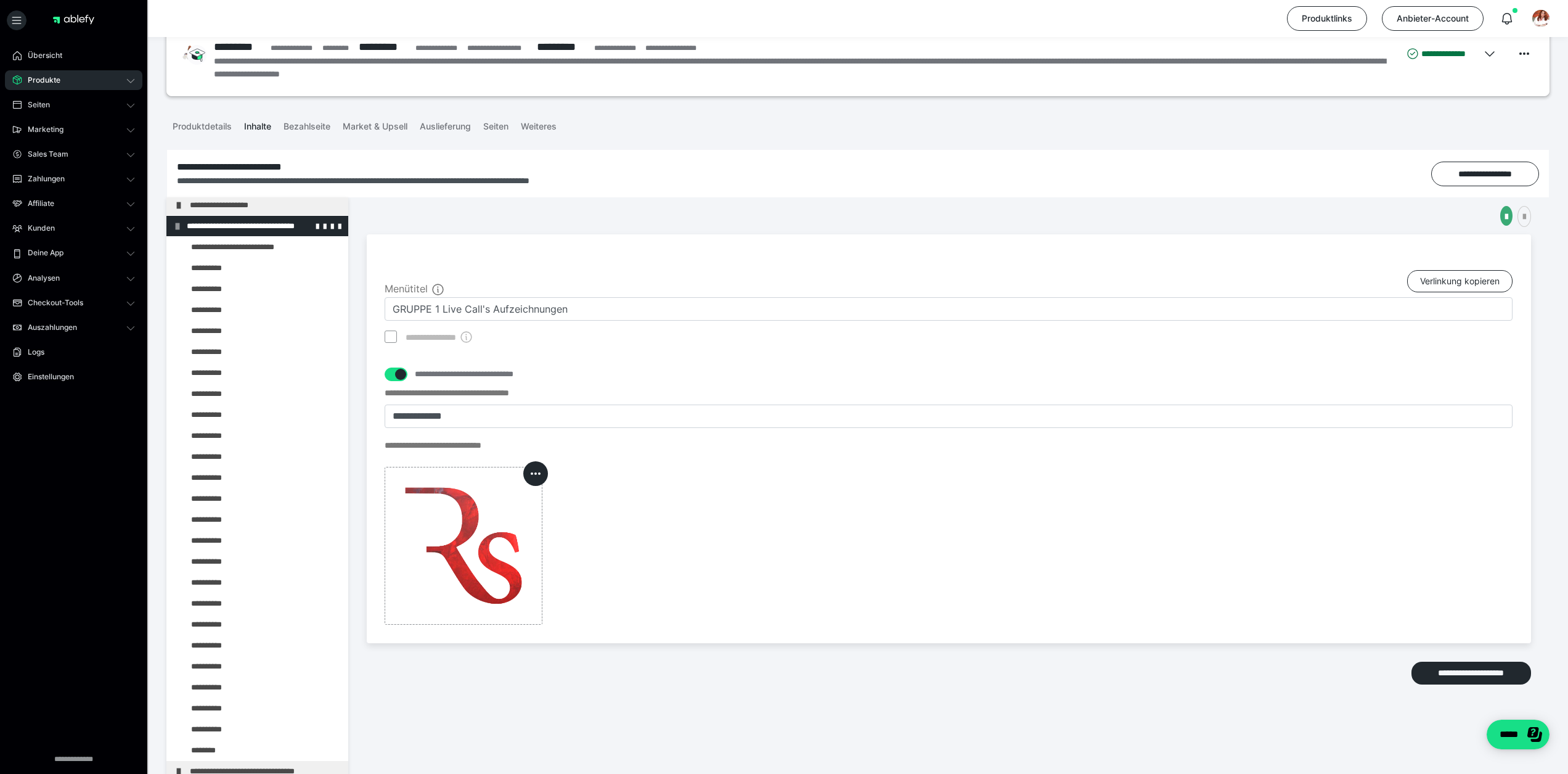 click at bounding box center [178, 226] 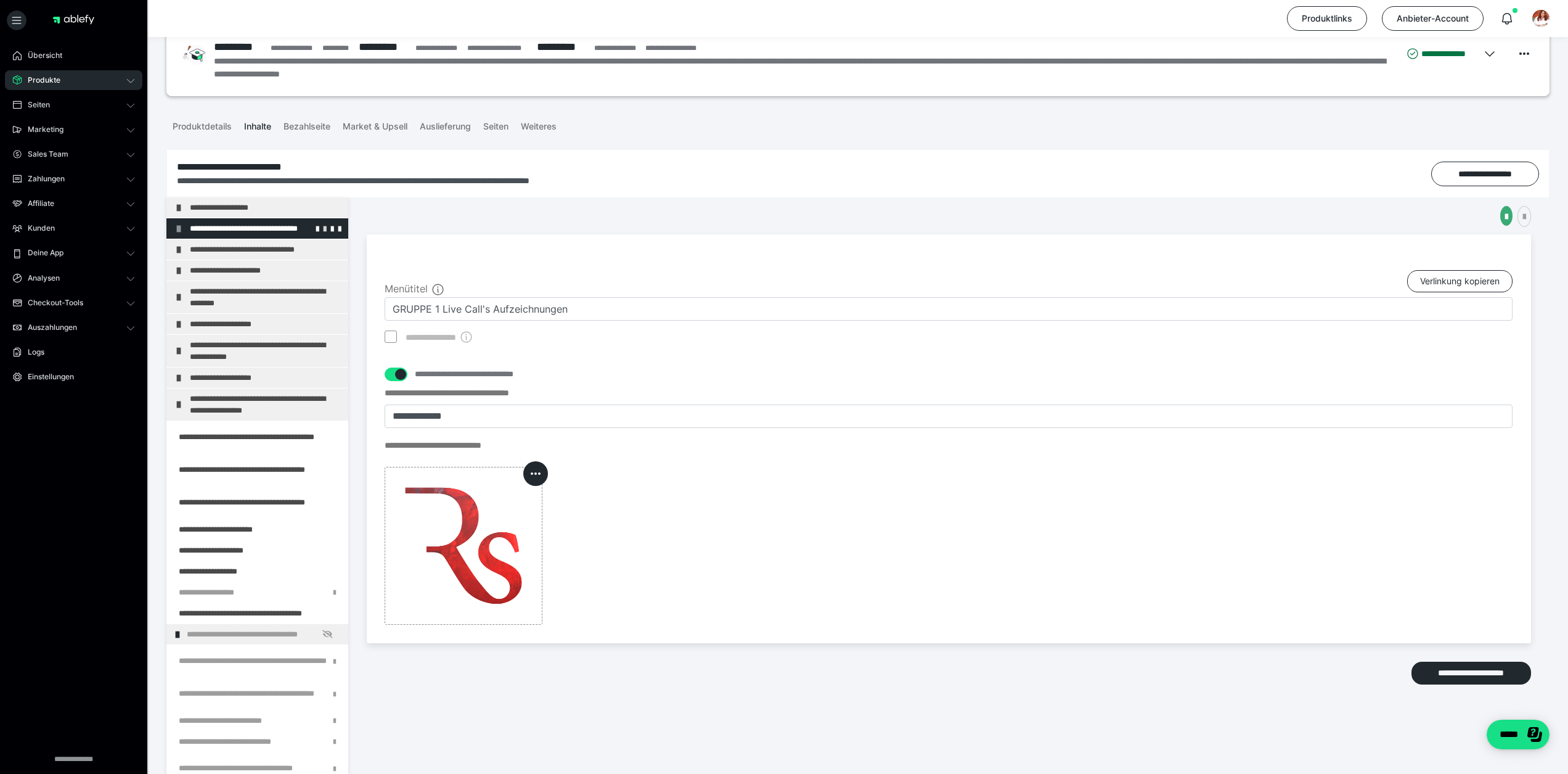 scroll, scrollTop: 0, scrollLeft: 0, axis: both 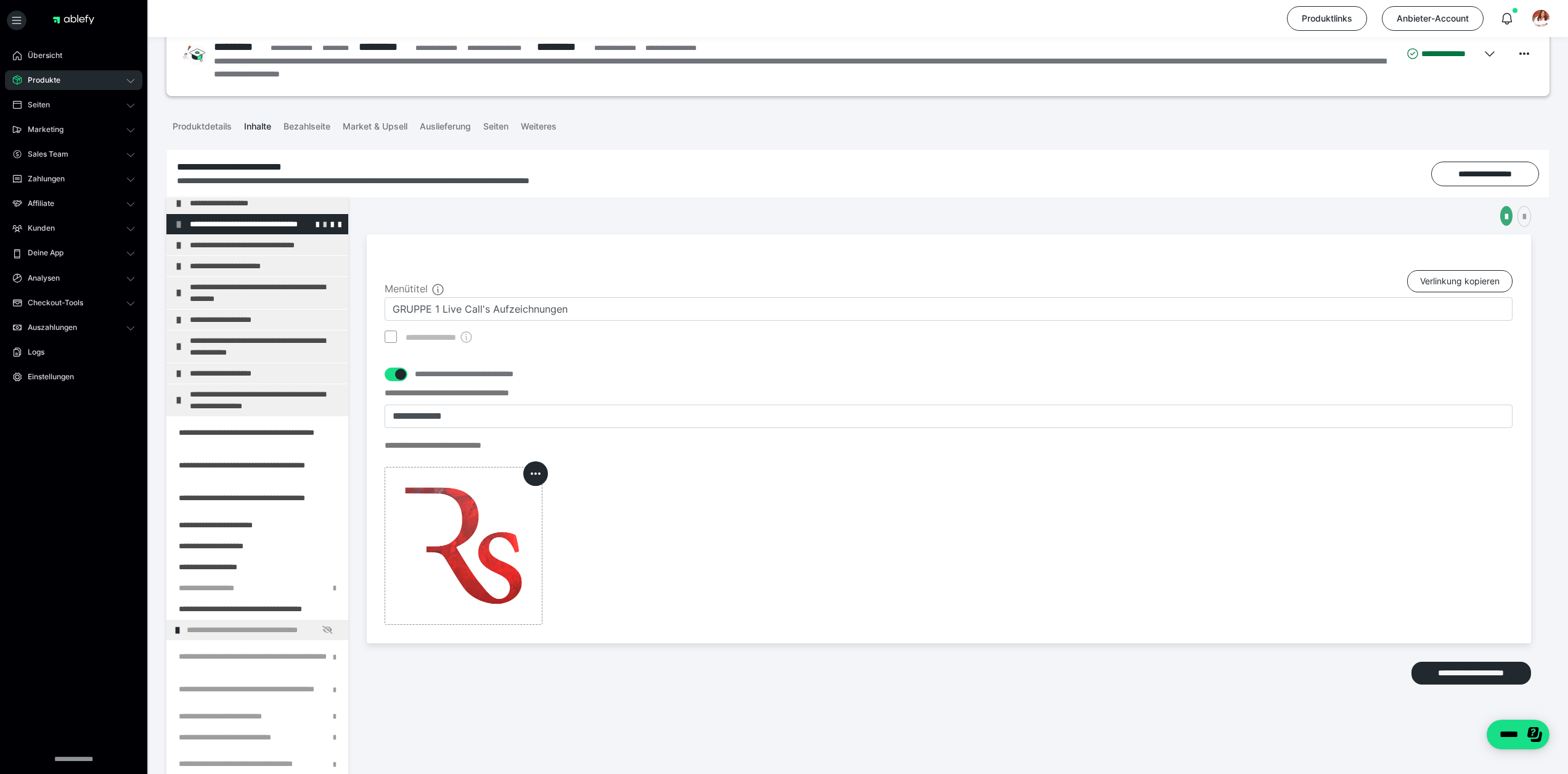 click at bounding box center (325, 224) 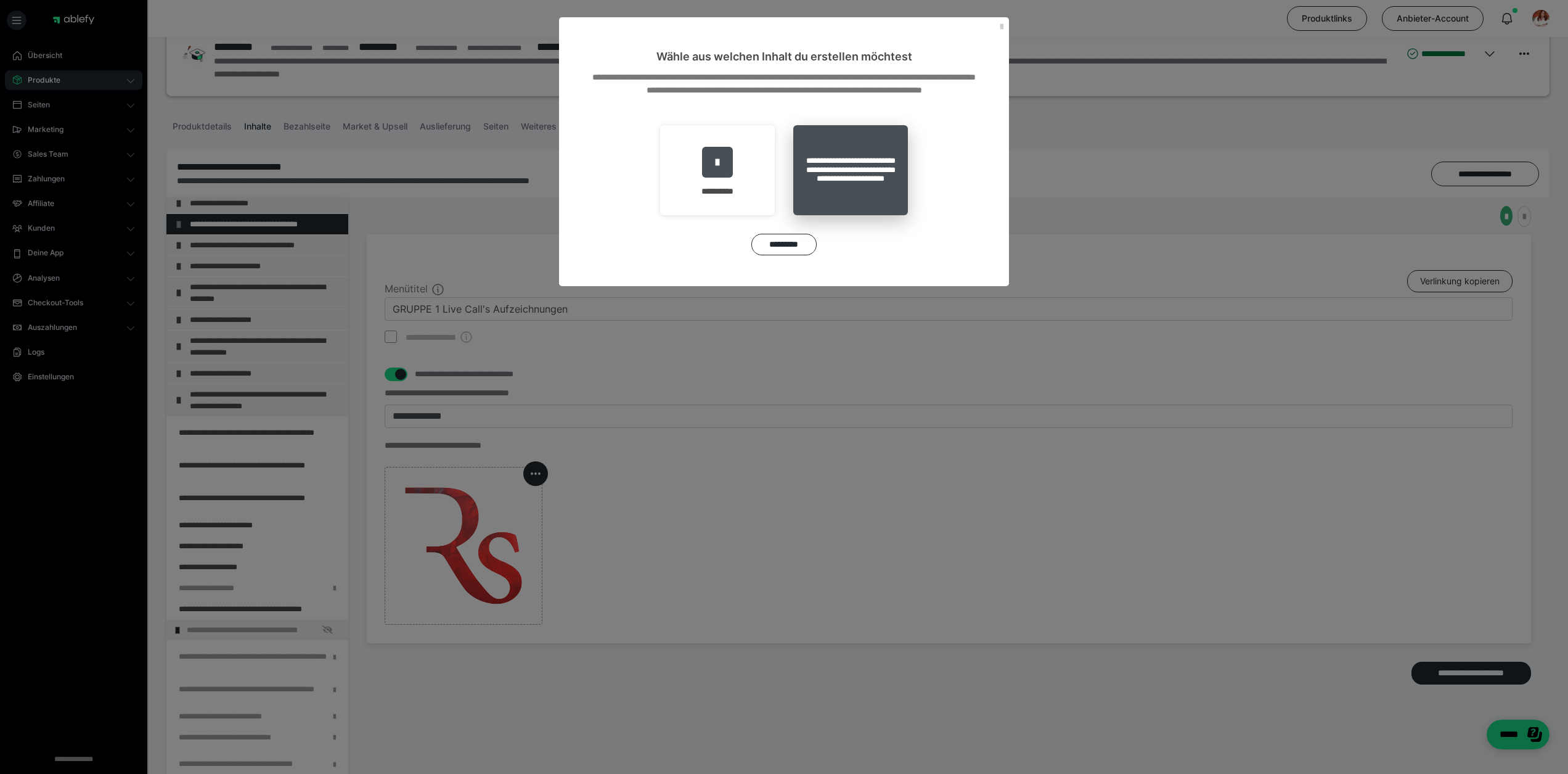 click on "**********" at bounding box center [851, 170] 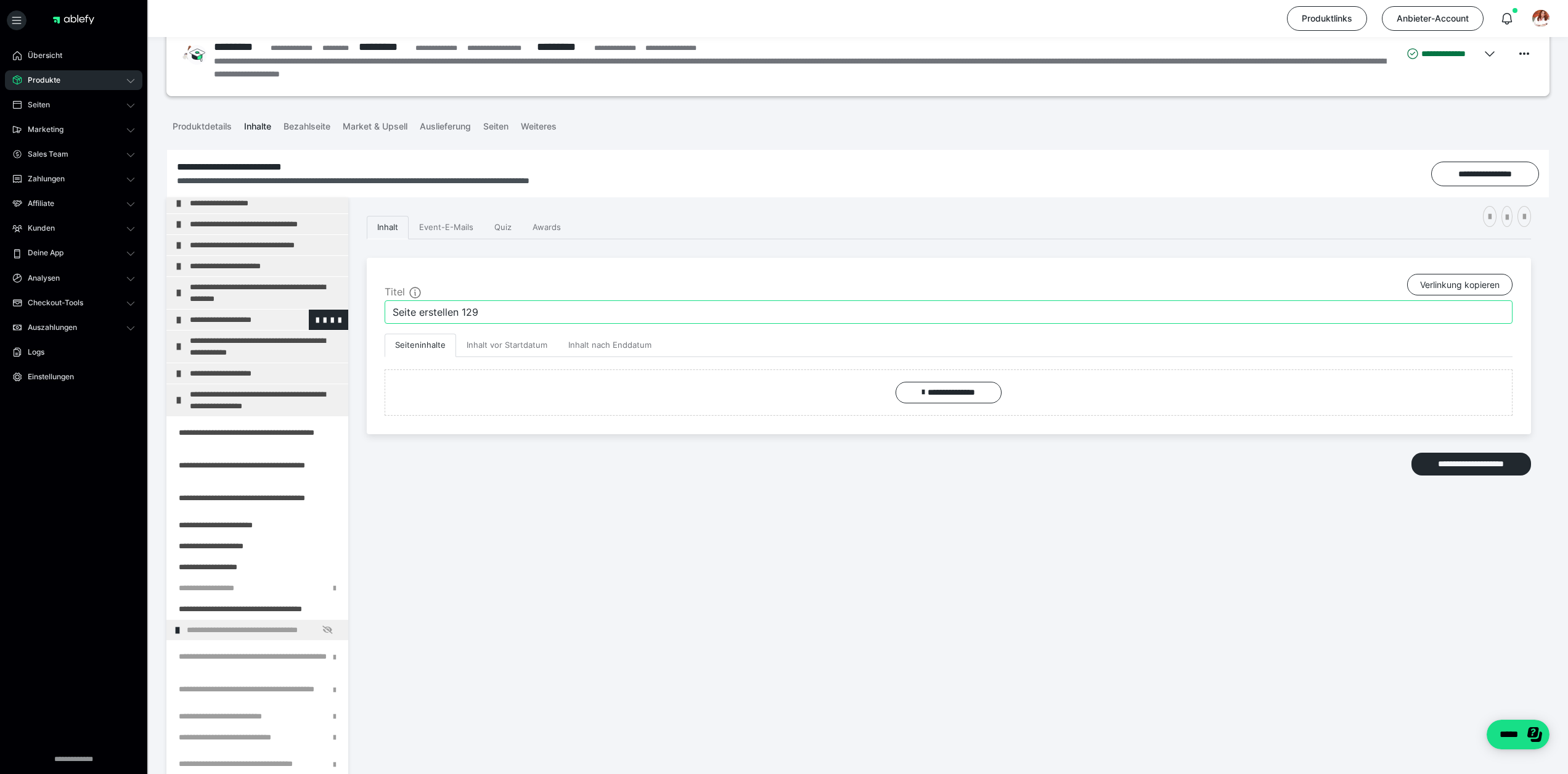 drag, startPoint x: 494, startPoint y: 312, endPoint x: 261, endPoint y: 315, distance: 233.0193 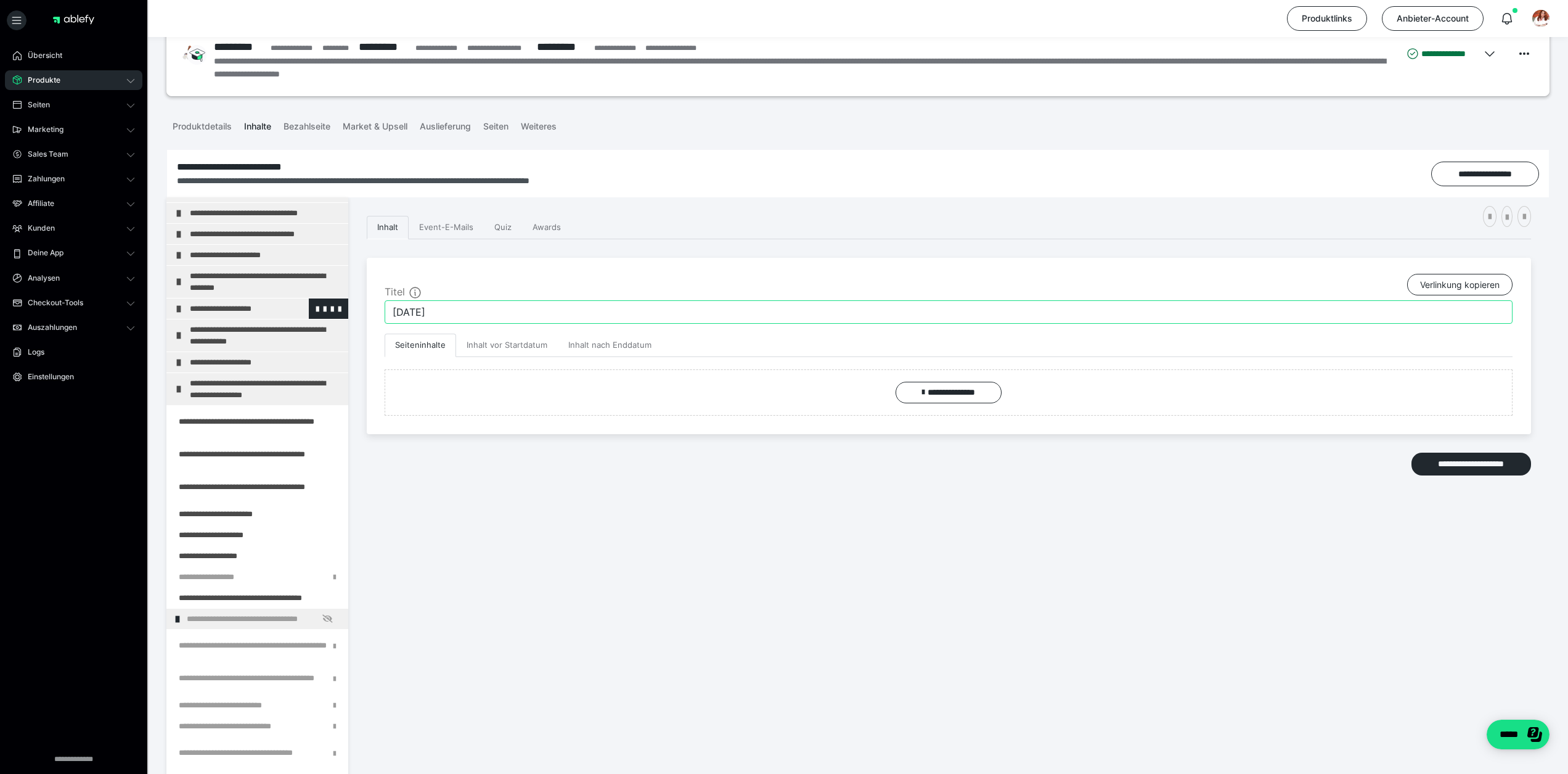 scroll, scrollTop: 8, scrollLeft: 0, axis: vertical 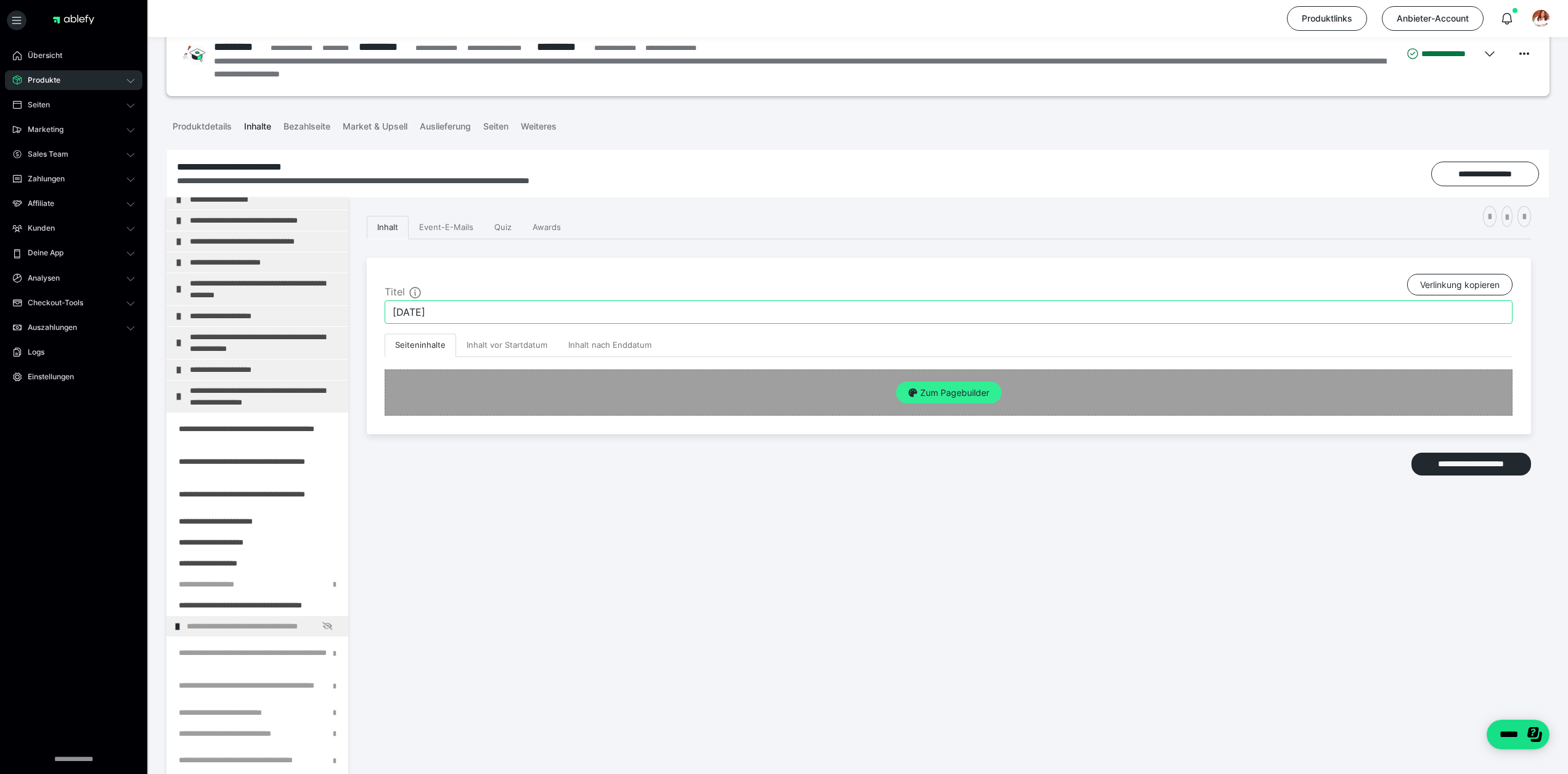 type on "[DATE]" 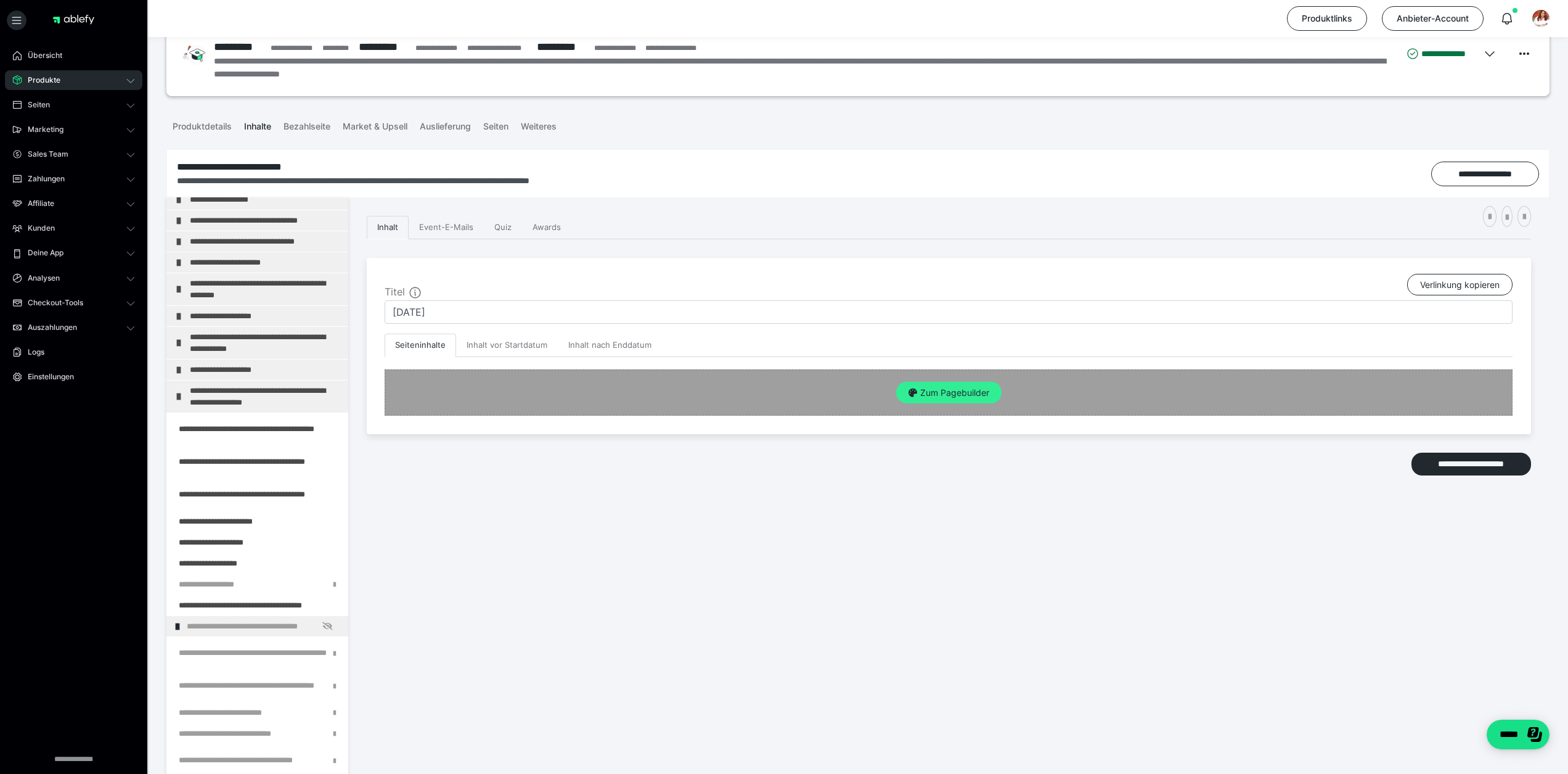 click on "Zum Pagebuilder" at bounding box center [949, 393] 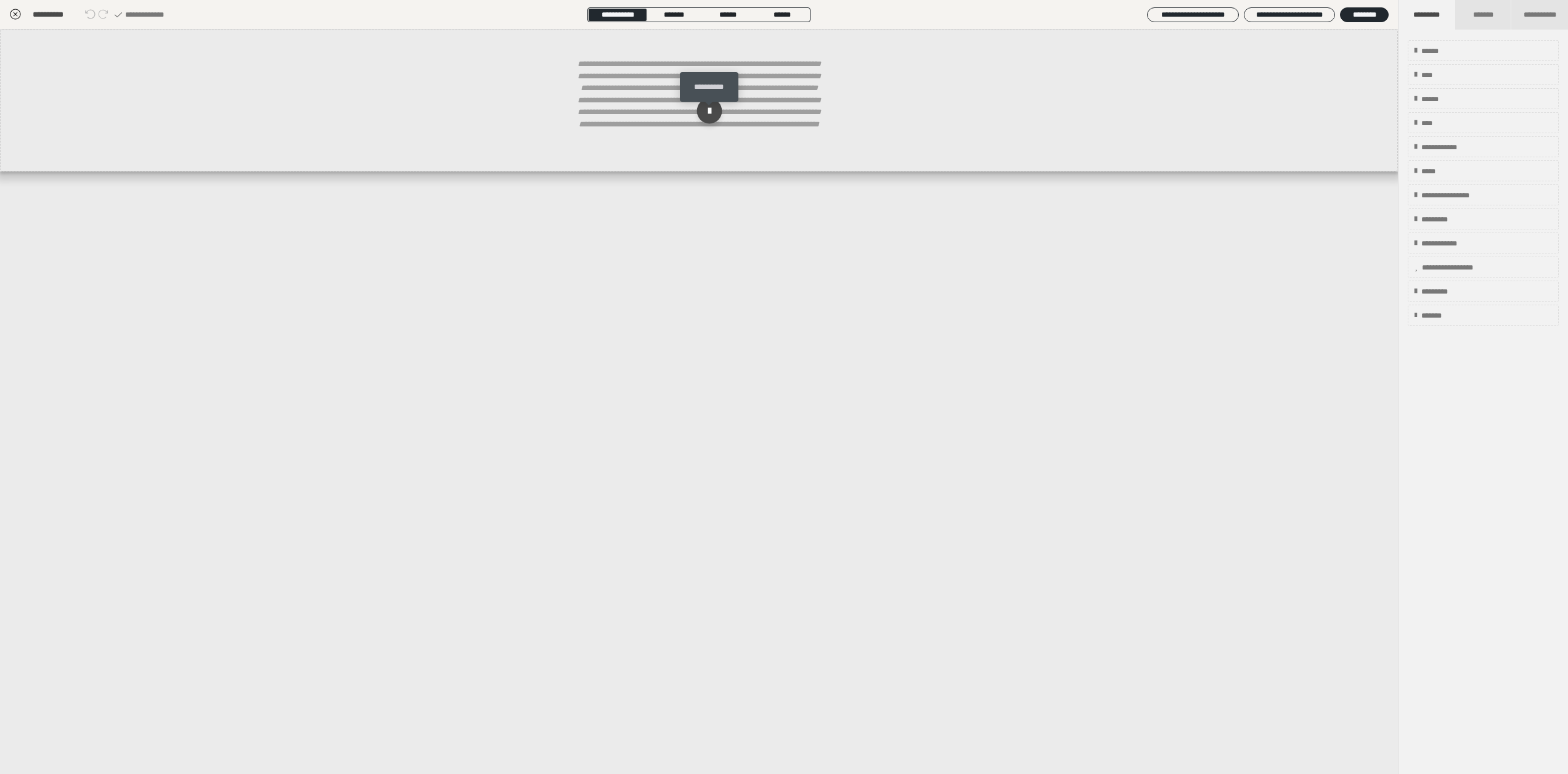 click at bounding box center [709, 111] 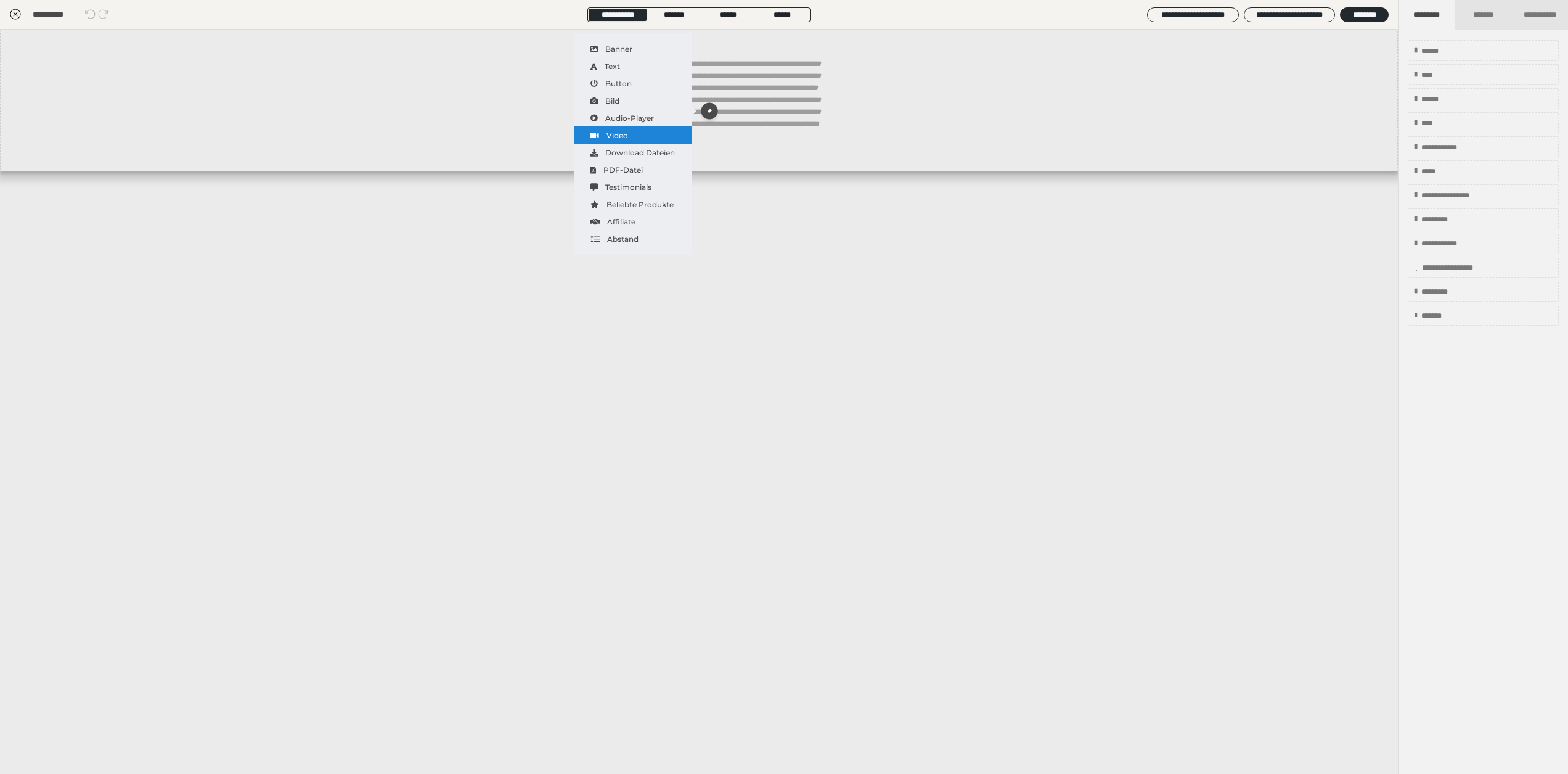 click on "Video" at bounding box center [632, 135] 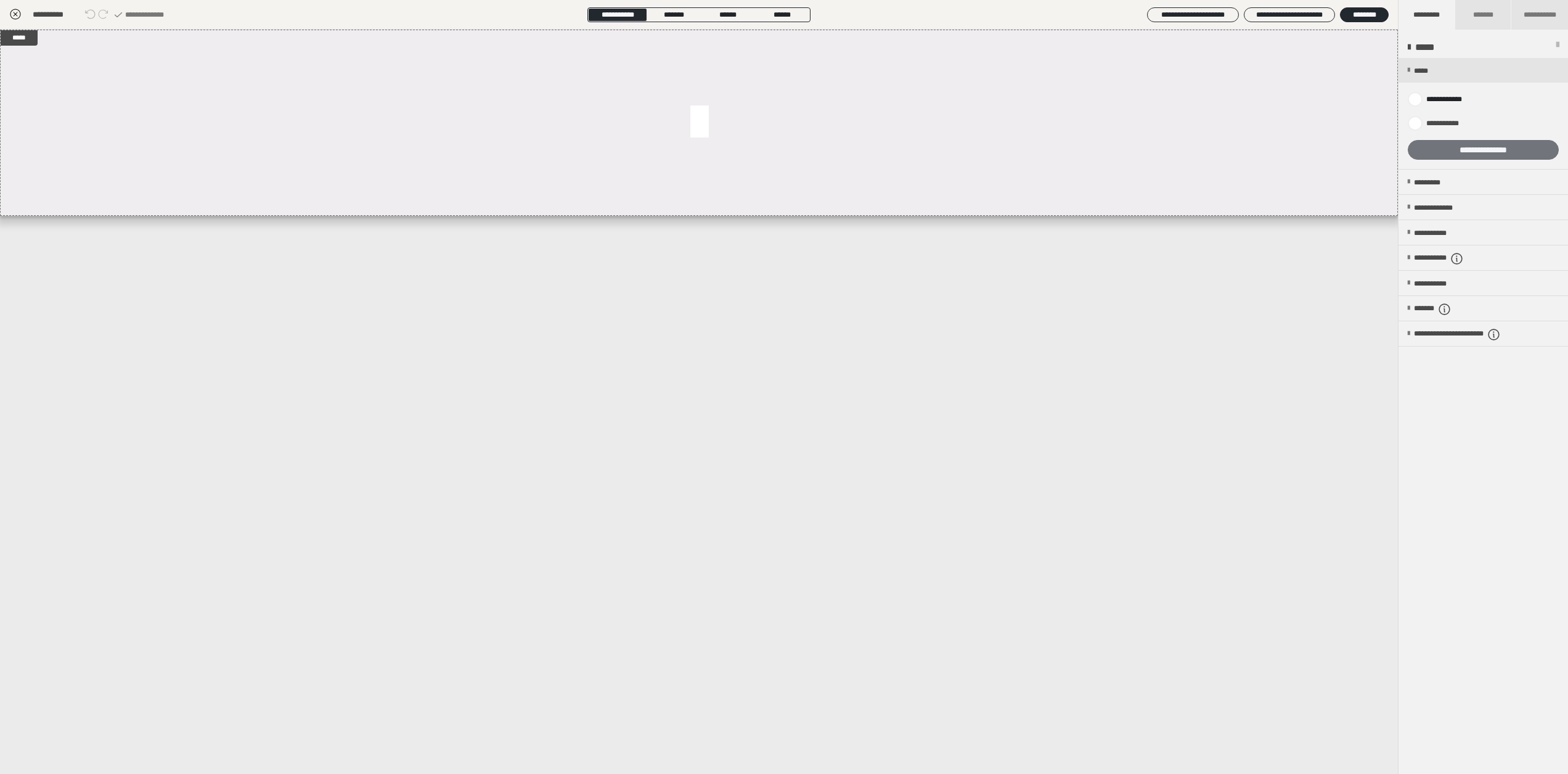 click on "**********" at bounding box center (1483, 150) 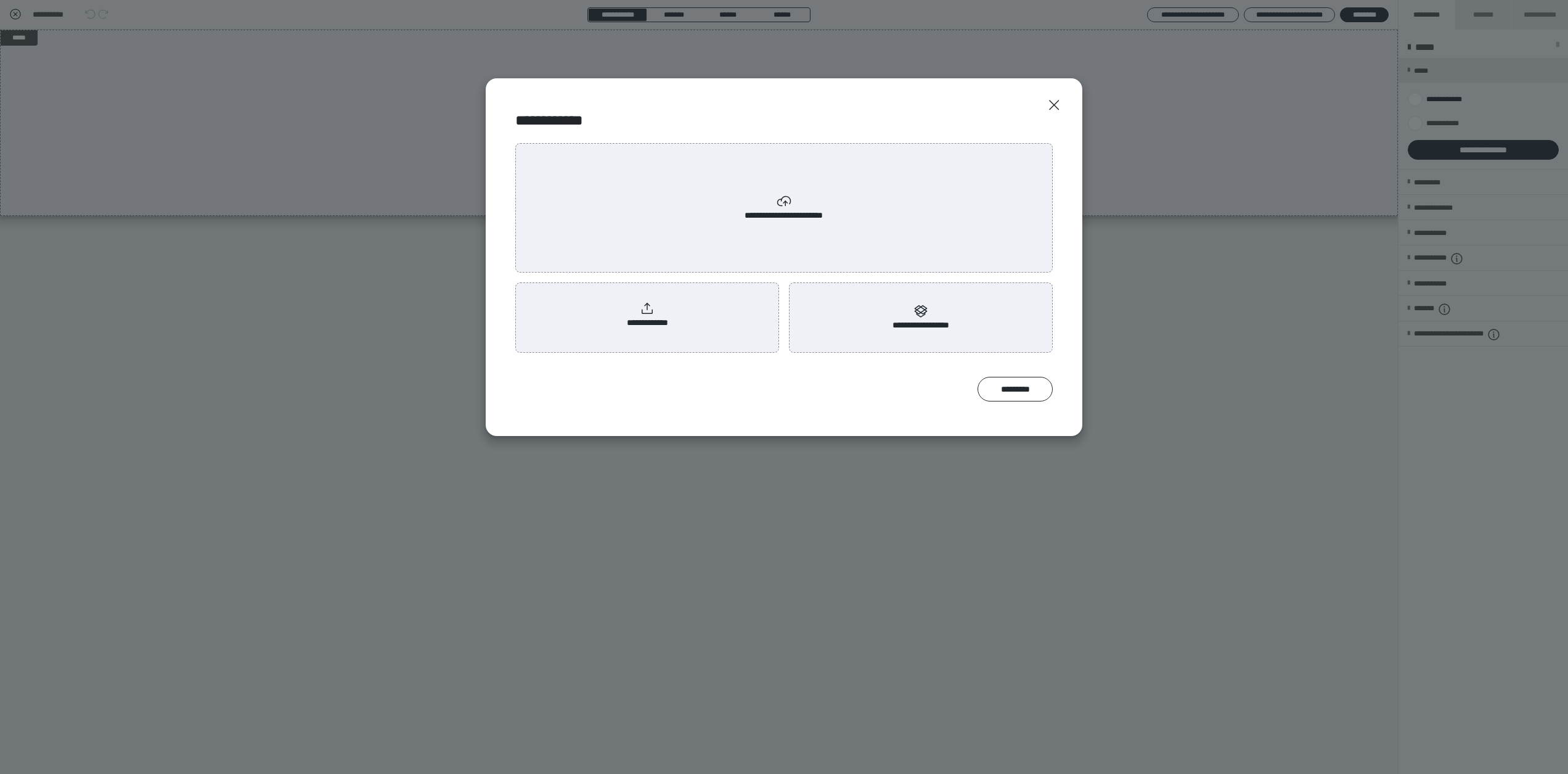 click 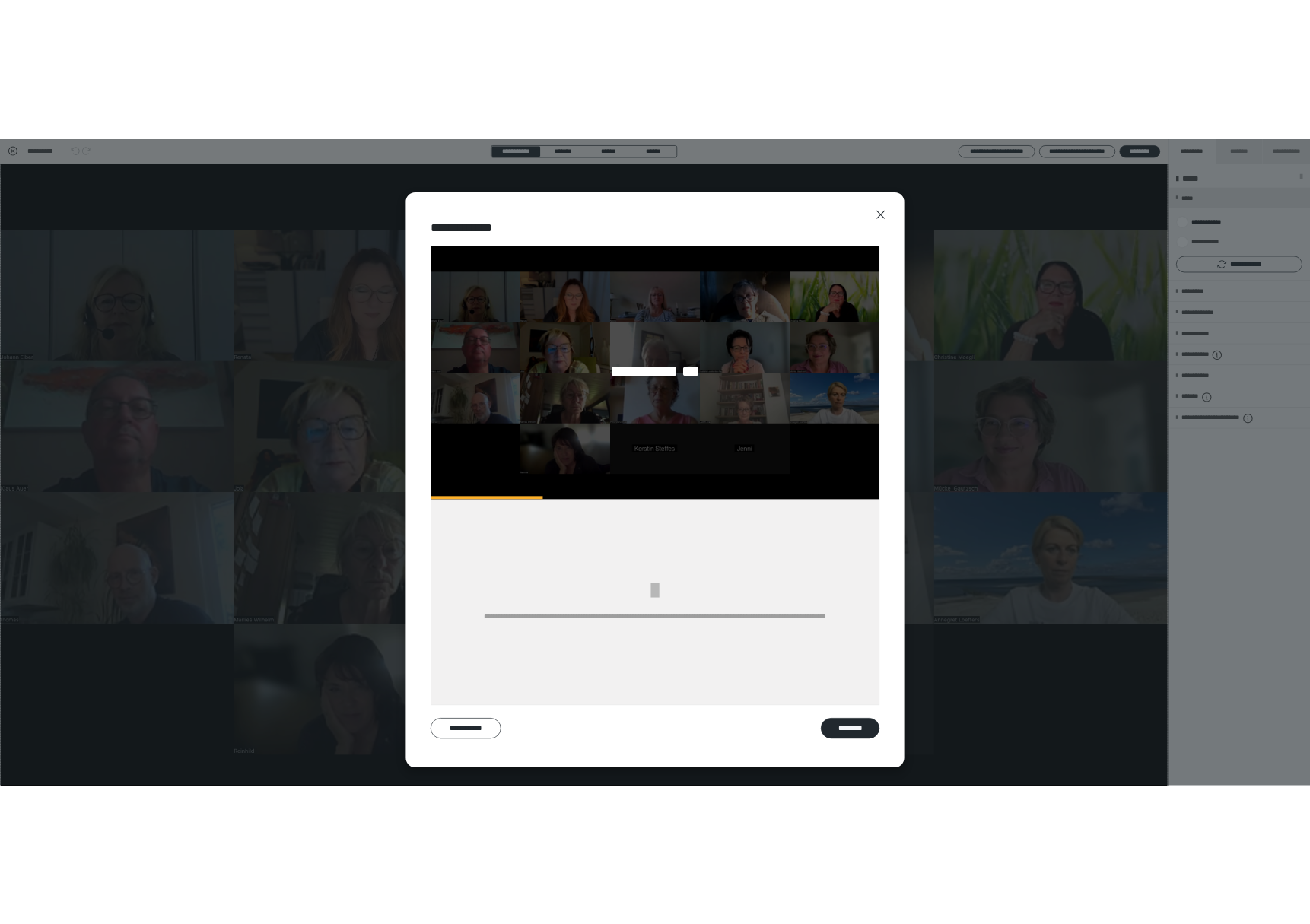 scroll, scrollTop: 29, scrollLeft: 0, axis: vertical 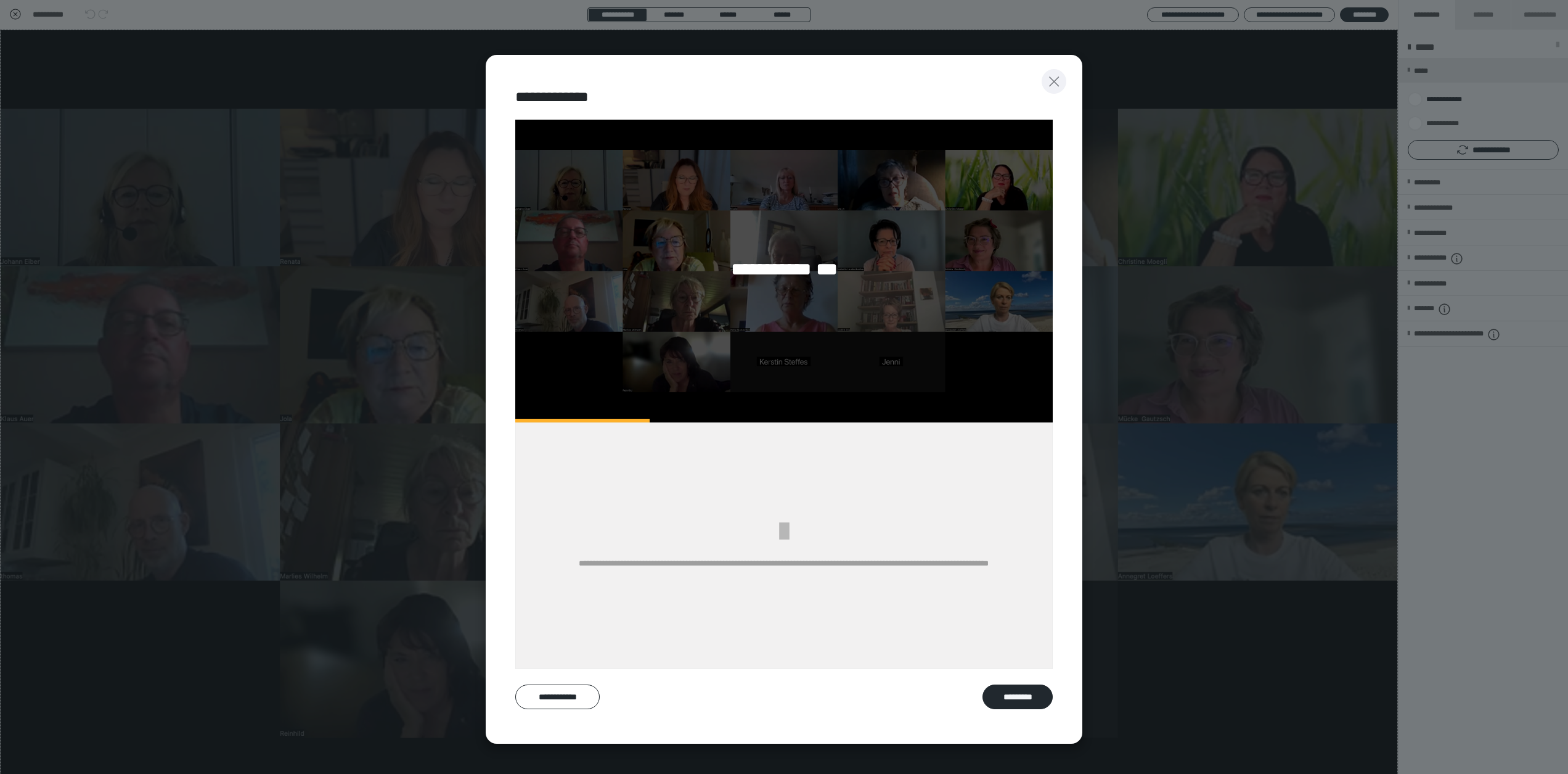 click 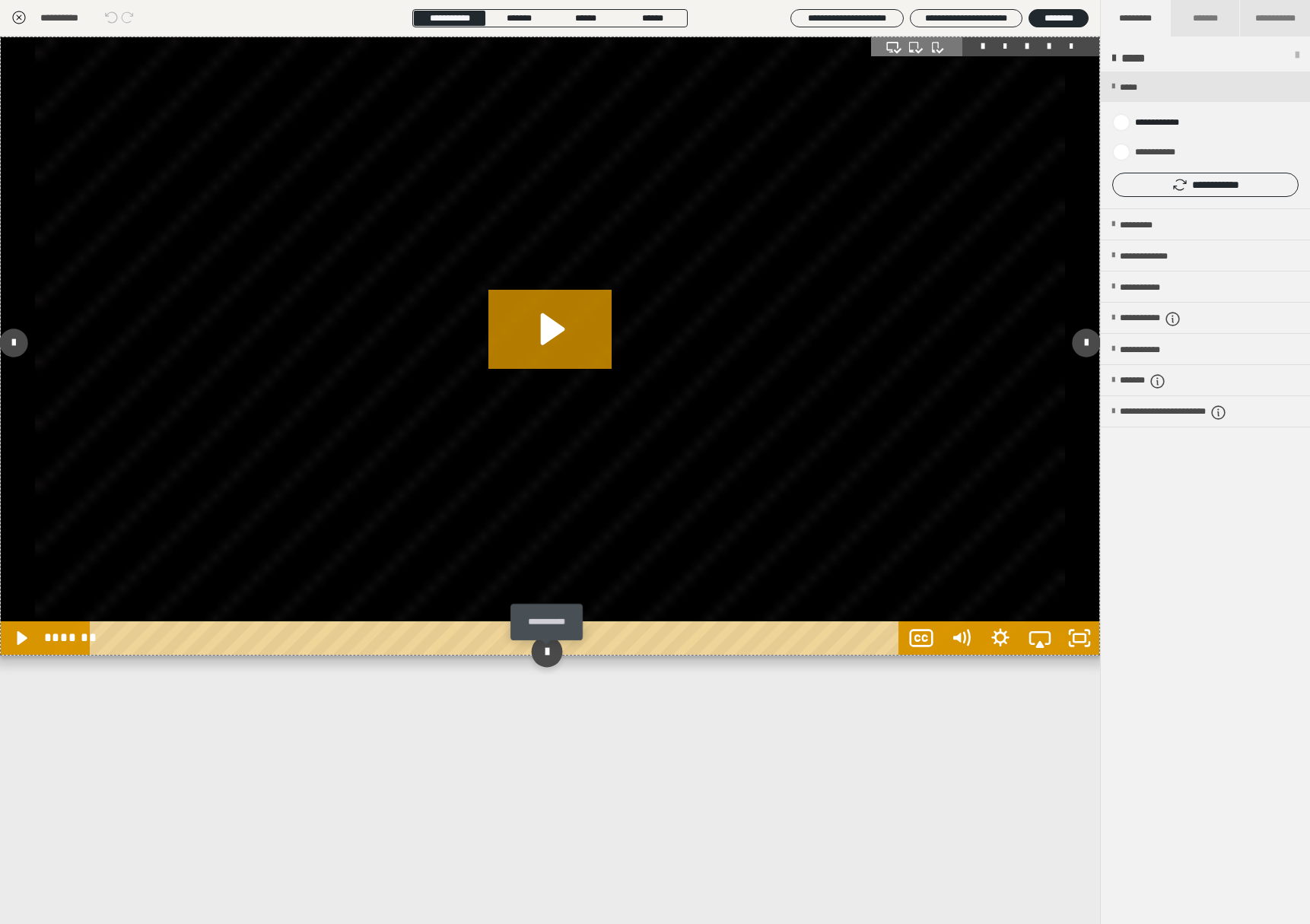 click at bounding box center (546, 651) 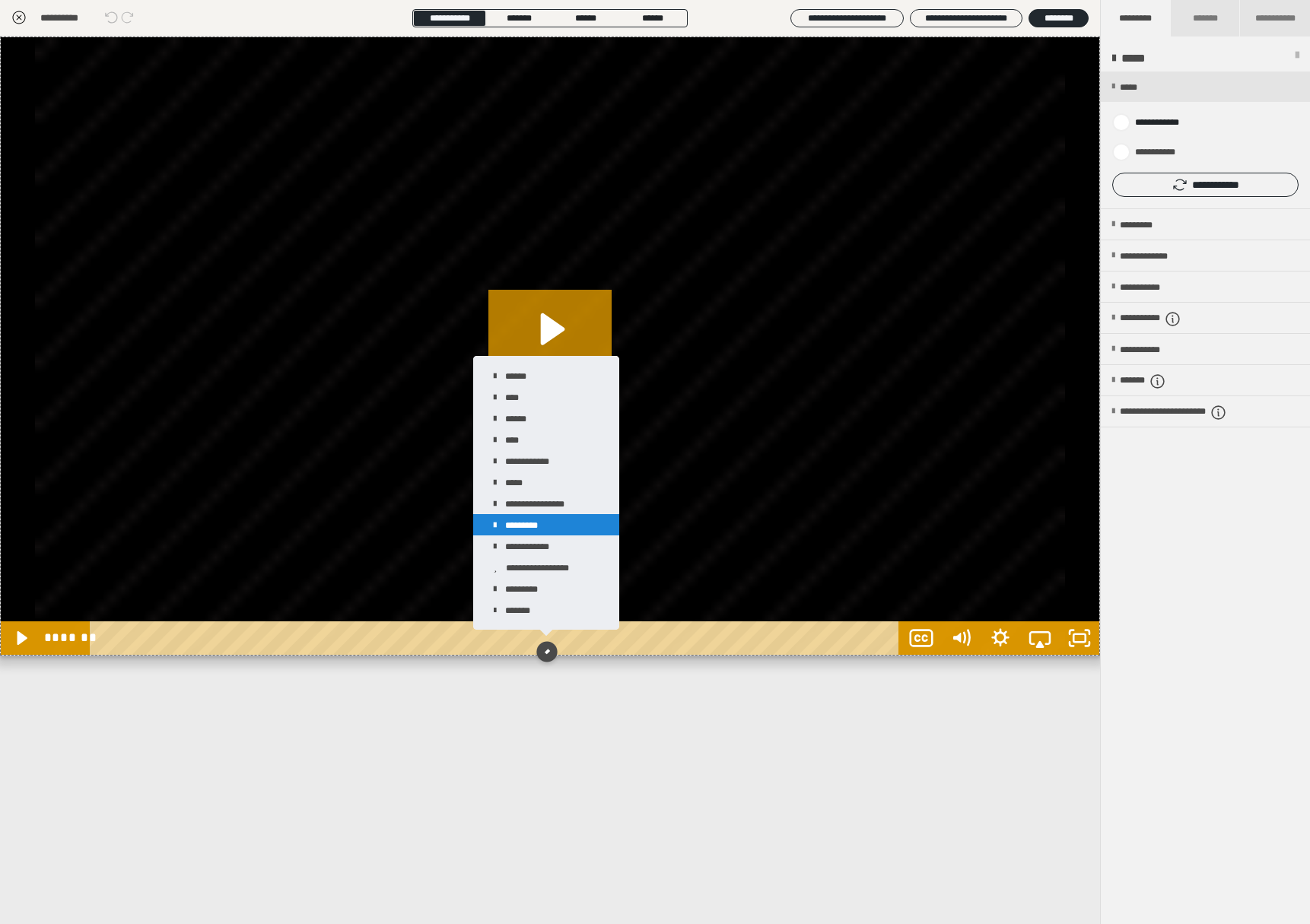 click on "*********" at bounding box center (546, 525) 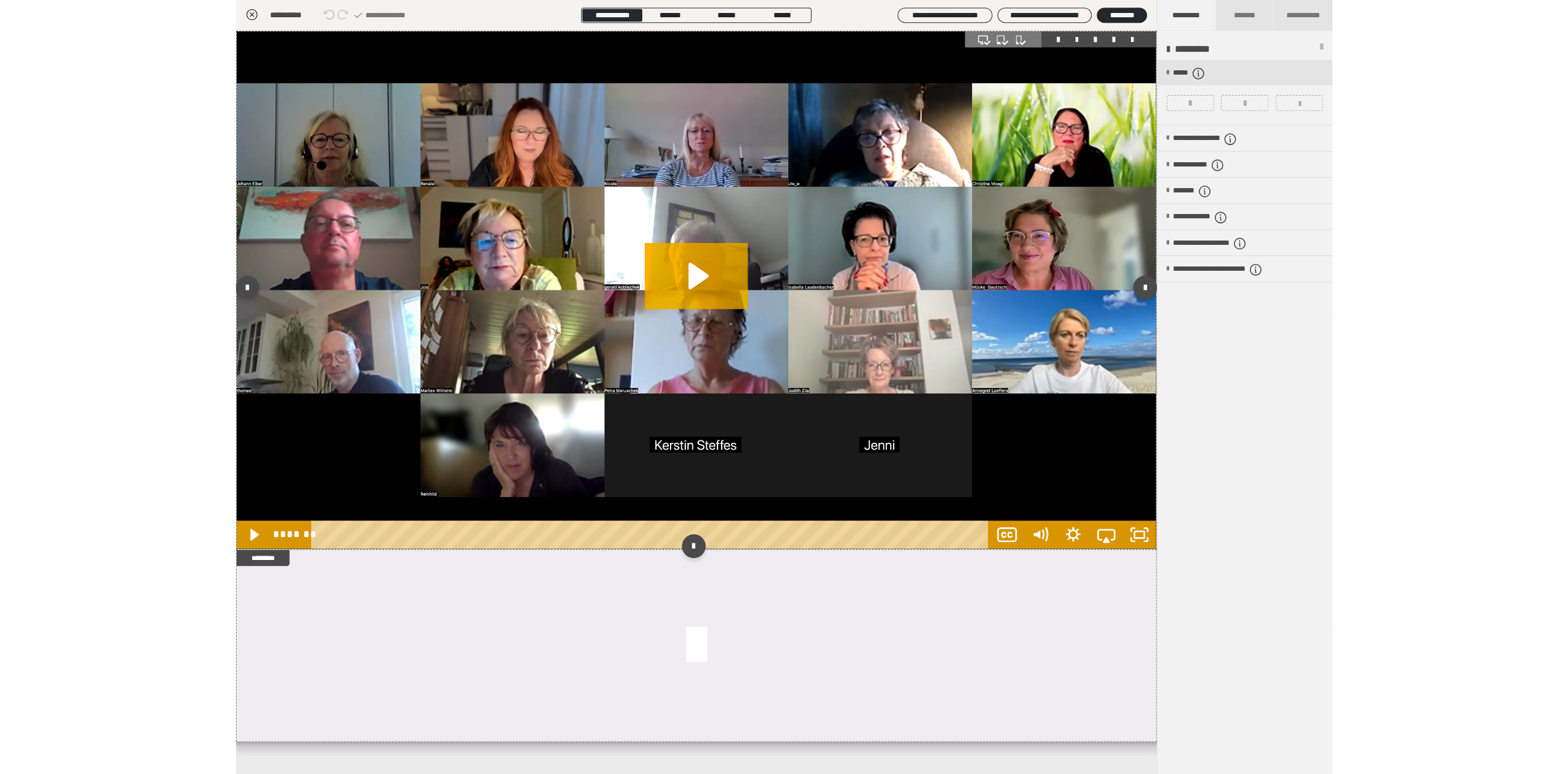 scroll, scrollTop: 0, scrollLeft: 1, axis: horizontal 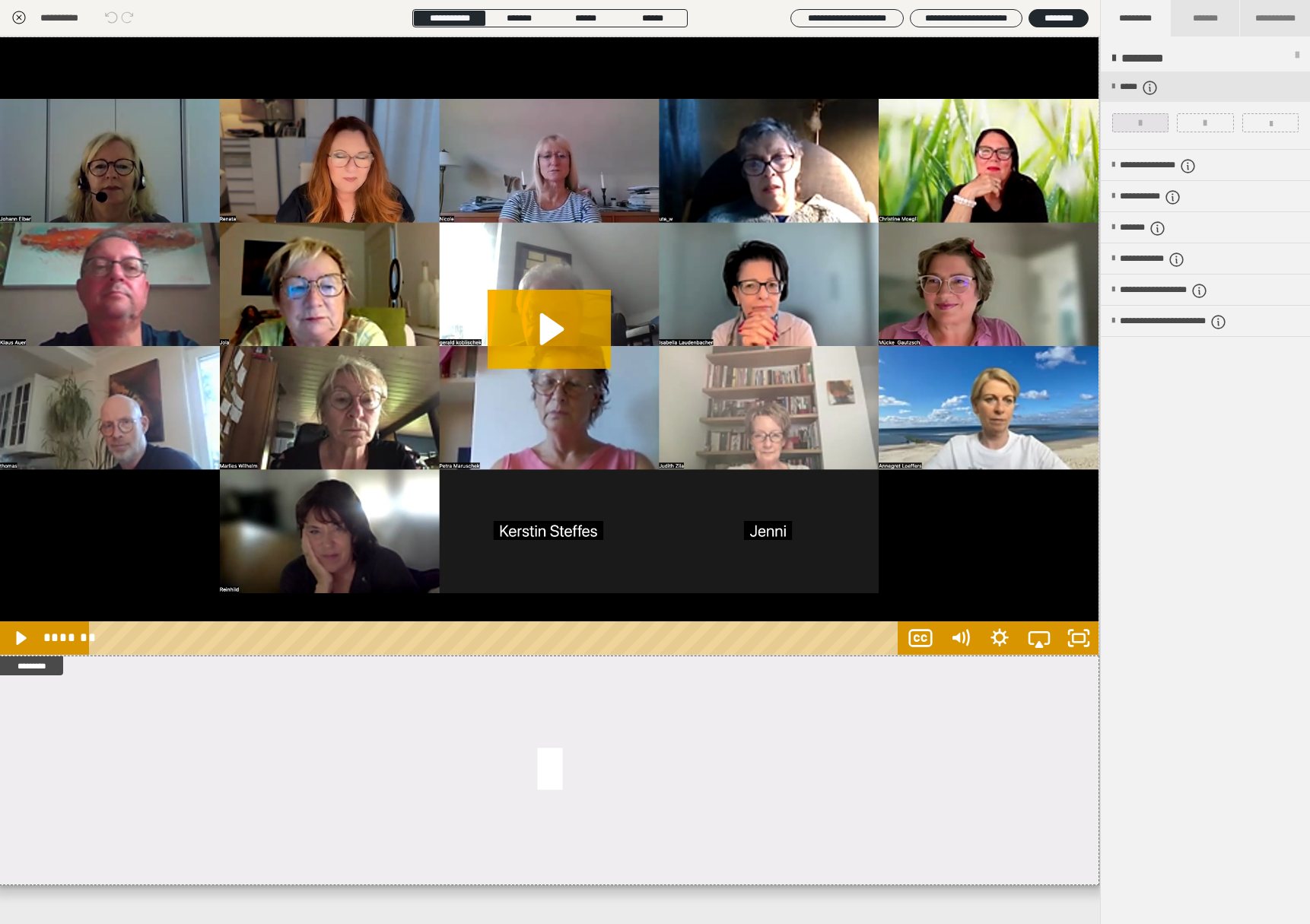 click at bounding box center (1140, 123) 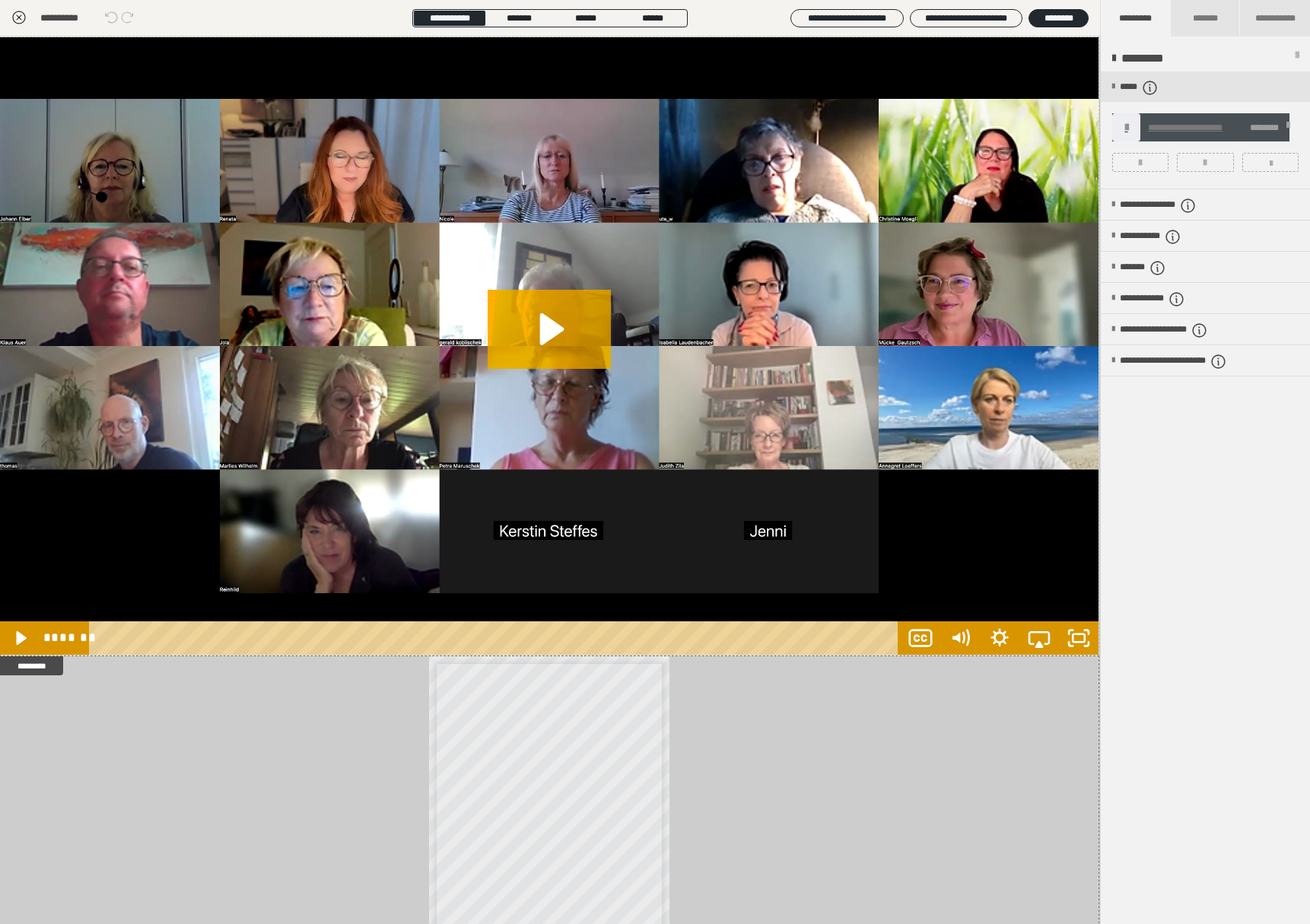 click 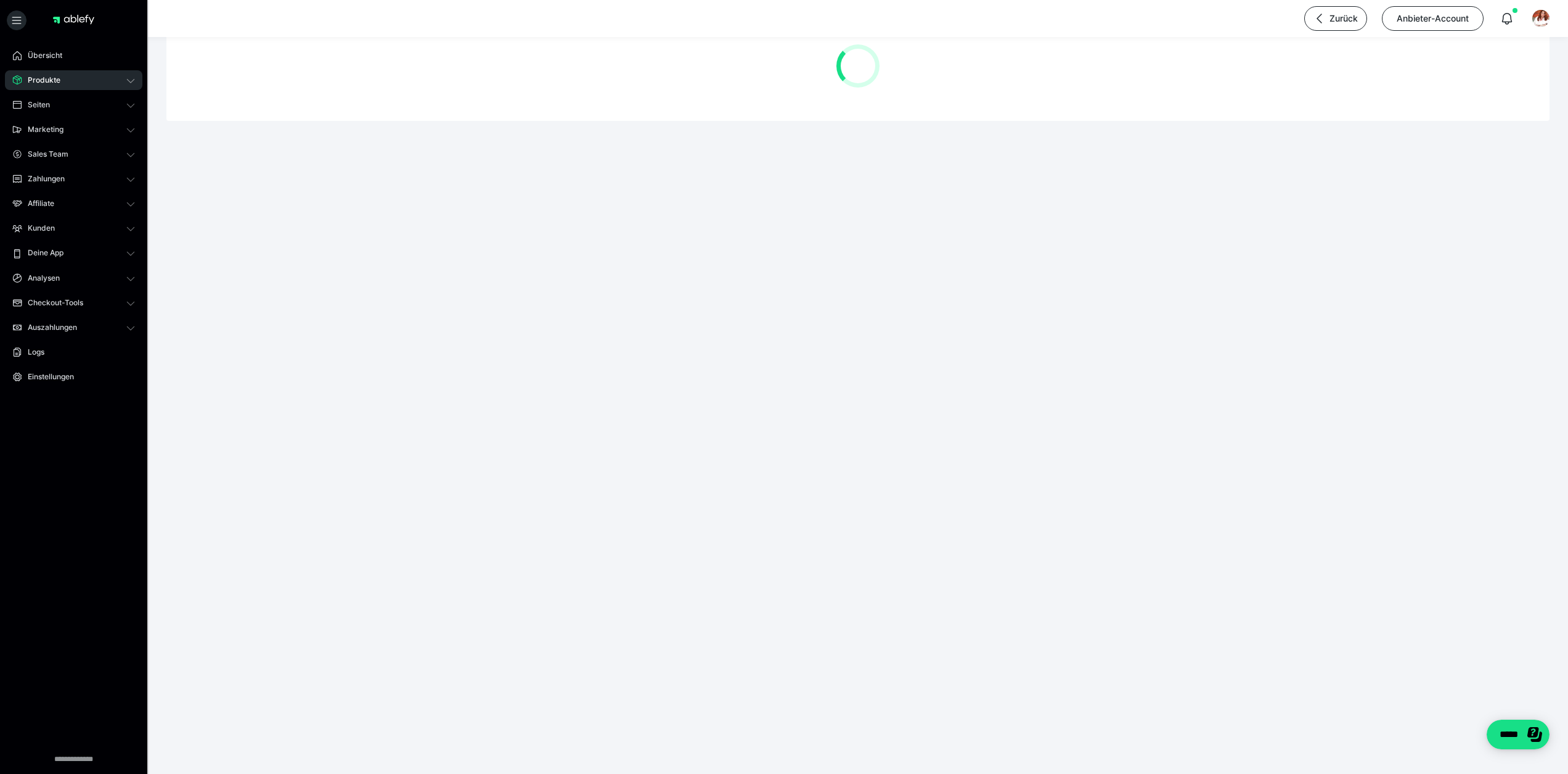 scroll, scrollTop: 0, scrollLeft: 0, axis: both 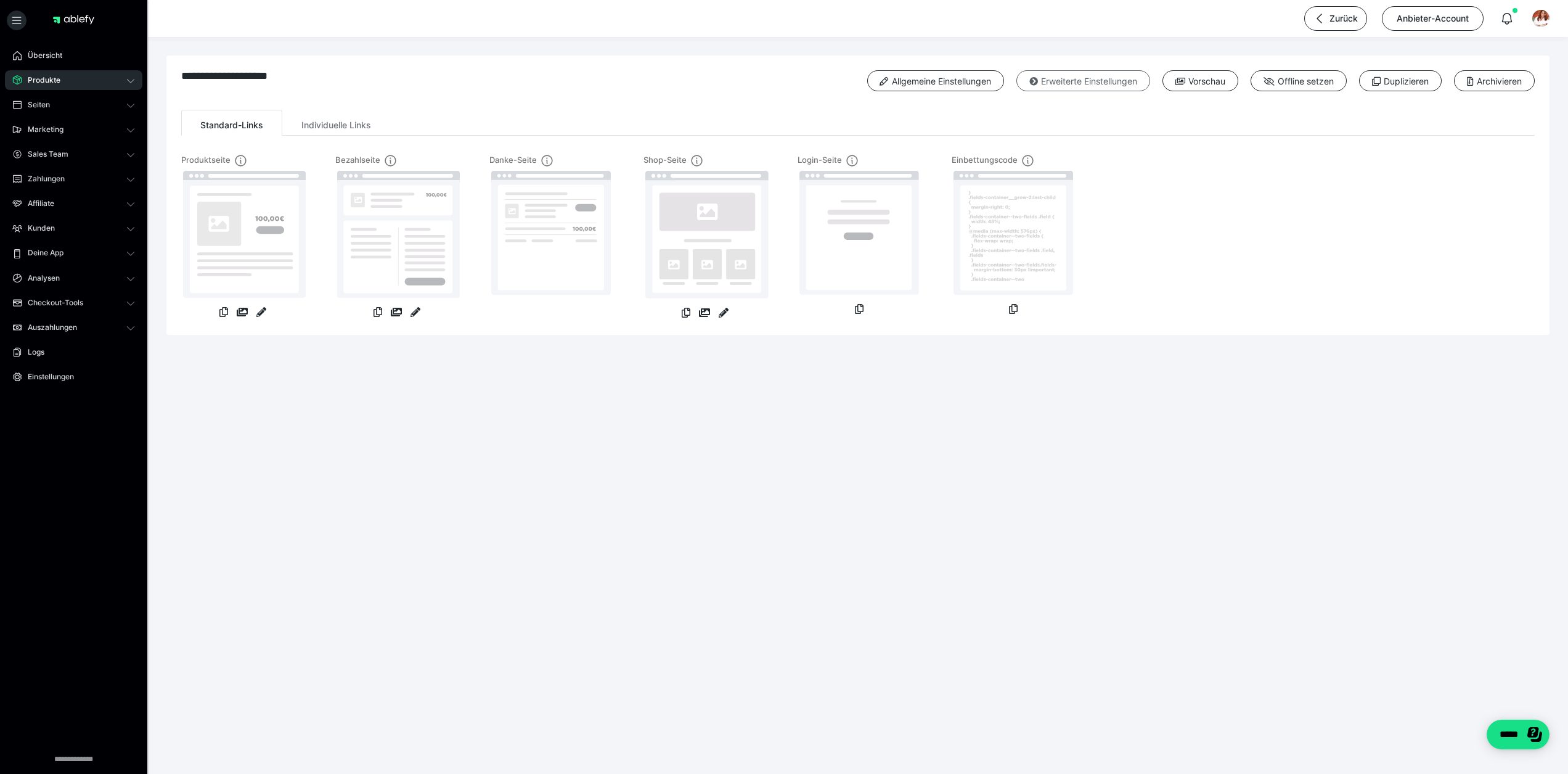 click on "Erweiterte Einstellungen" at bounding box center (1083, 81) 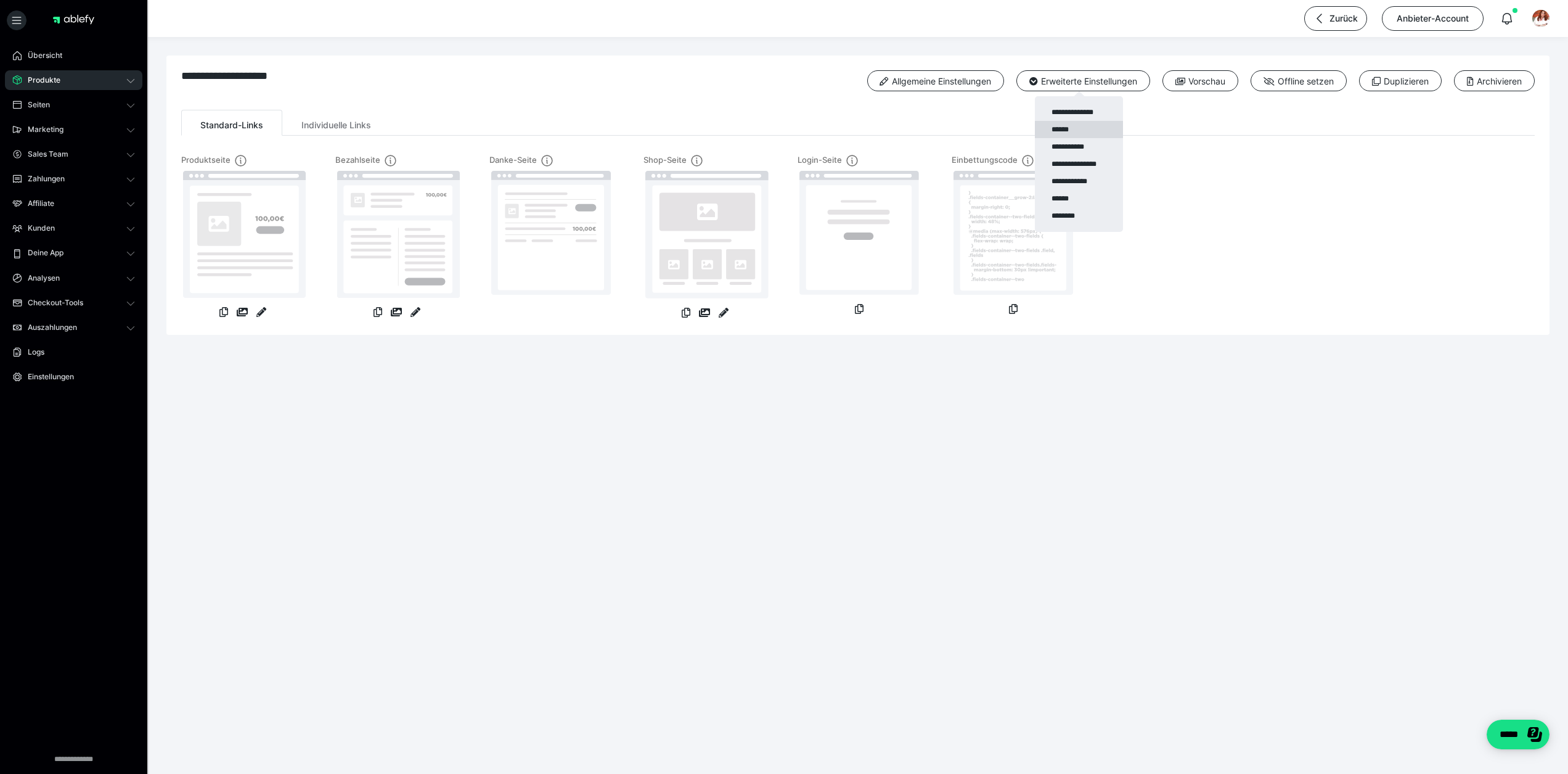 click on "******" at bounding box center (1079, 130) 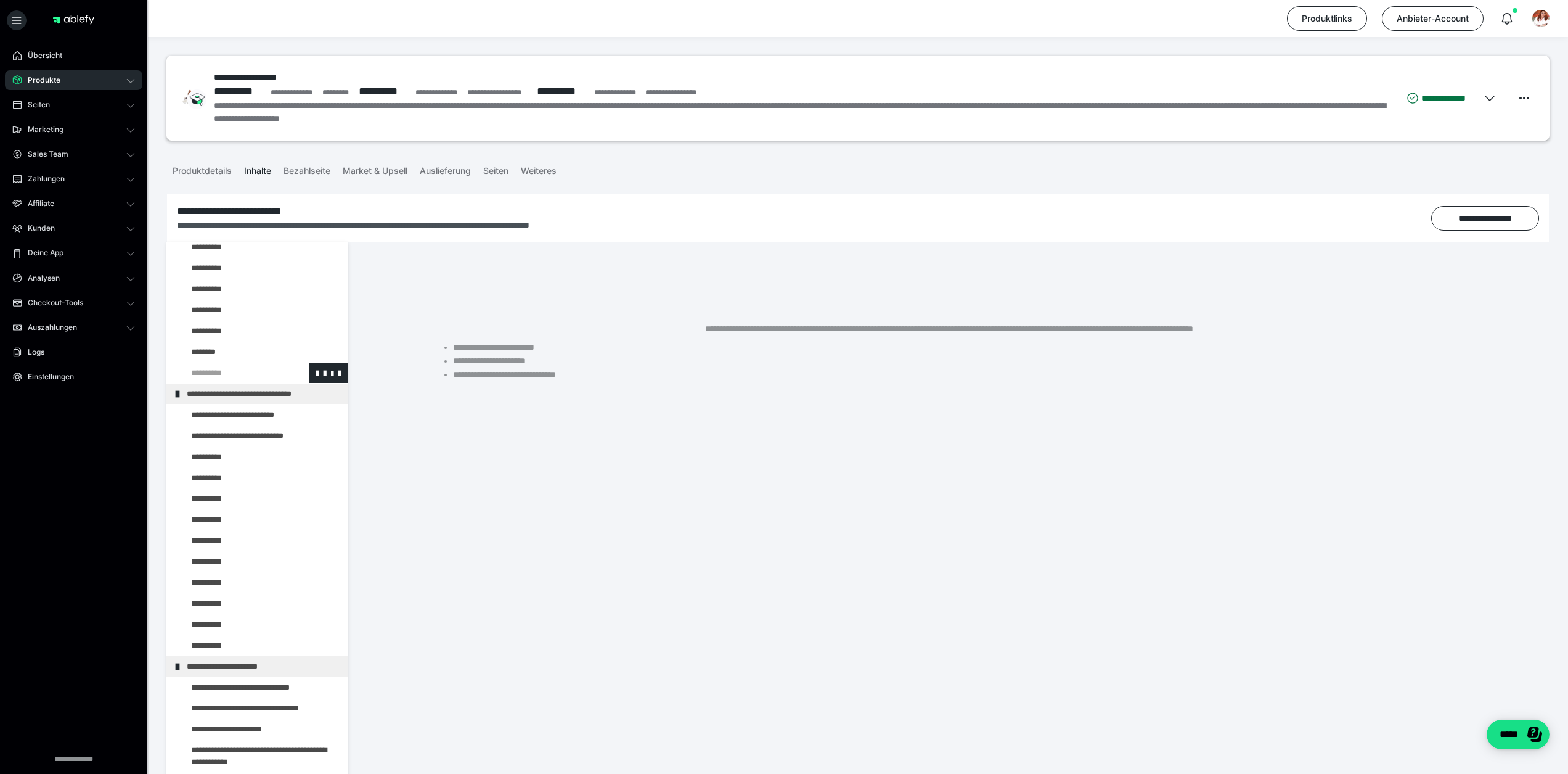 scroll, scrollTop: 530, scrollLeft: 0, axis: vertical 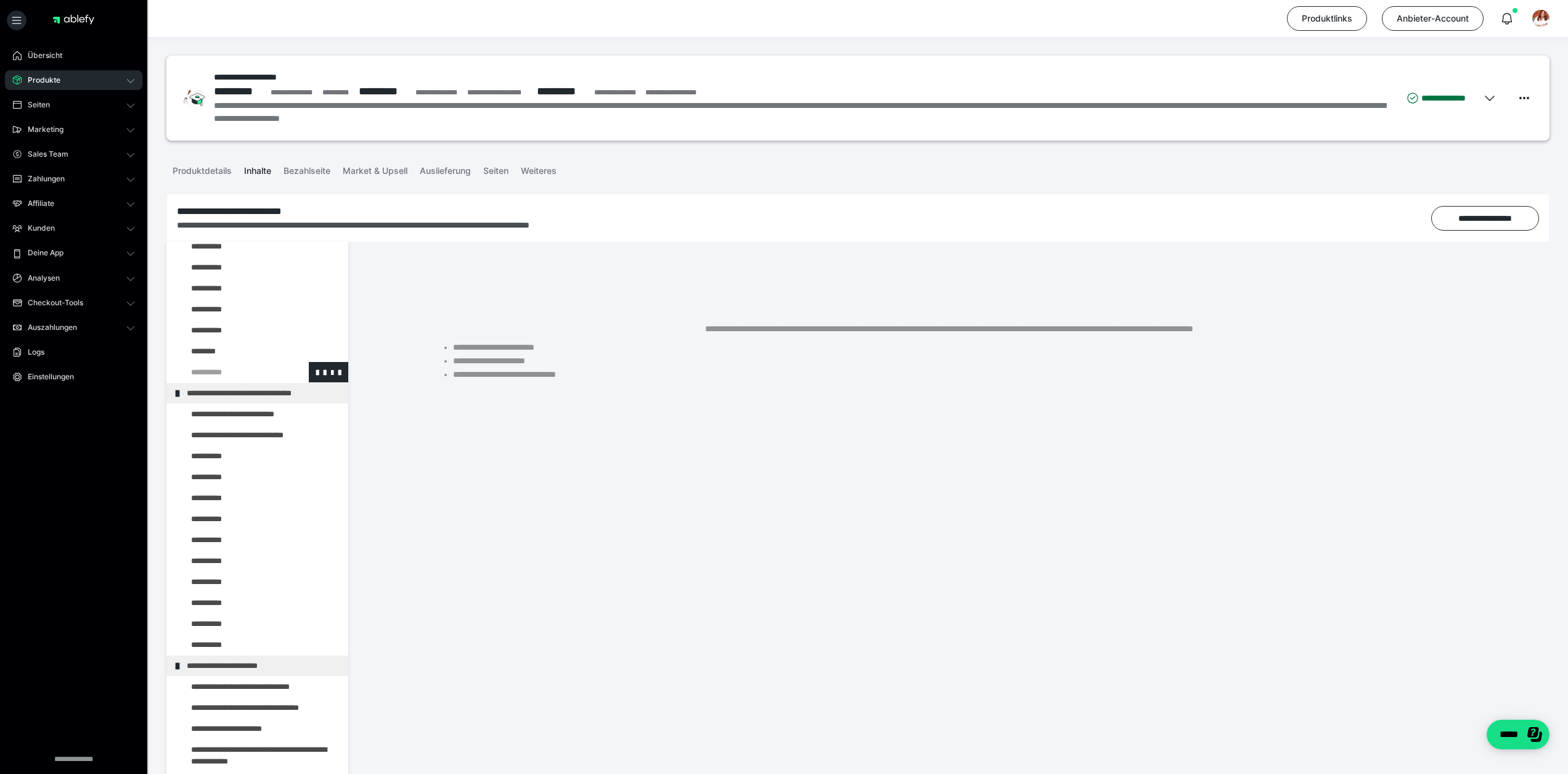click at bounding box center (231, 372) 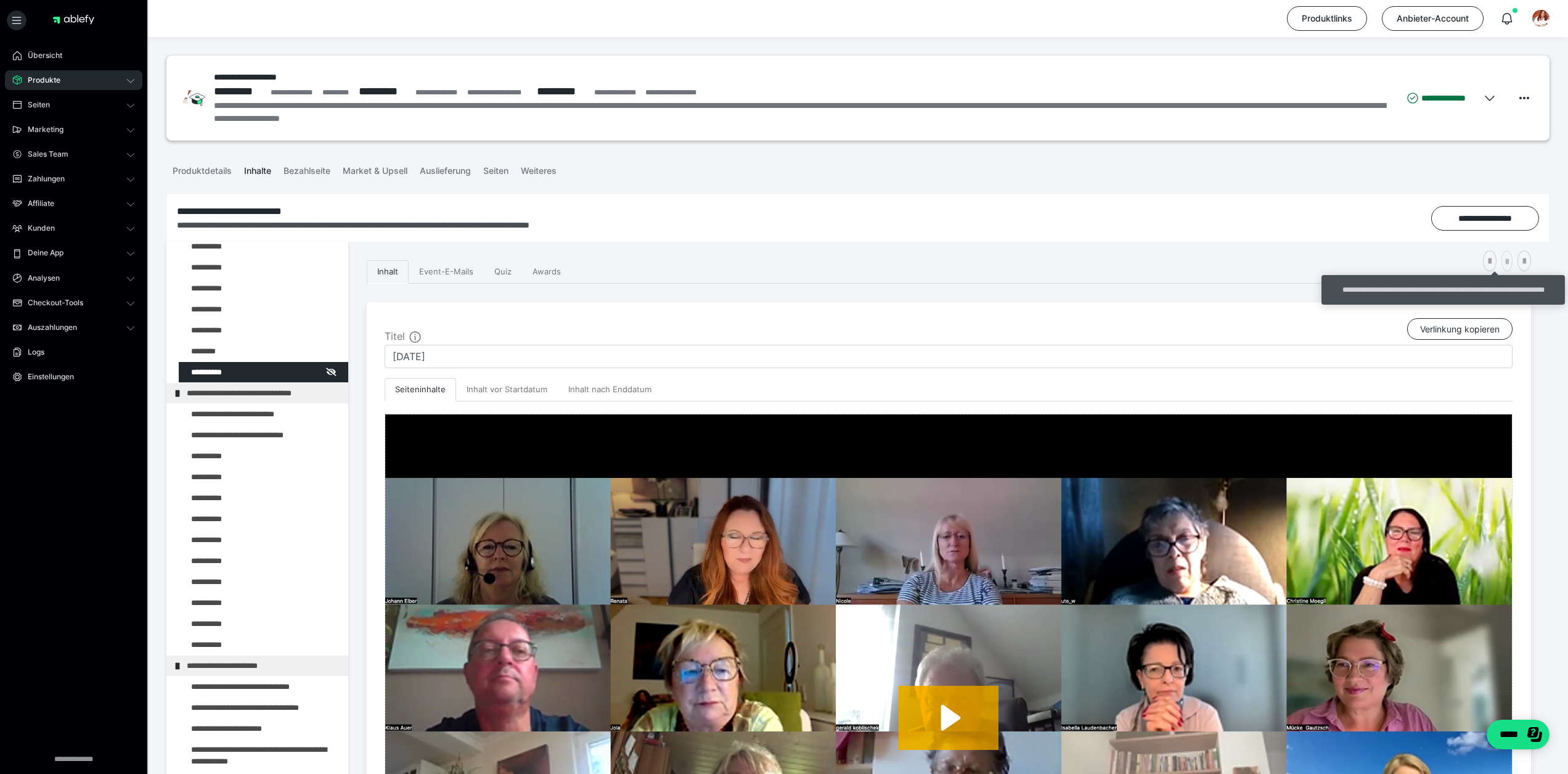 click at bounding box center (1507, 262) 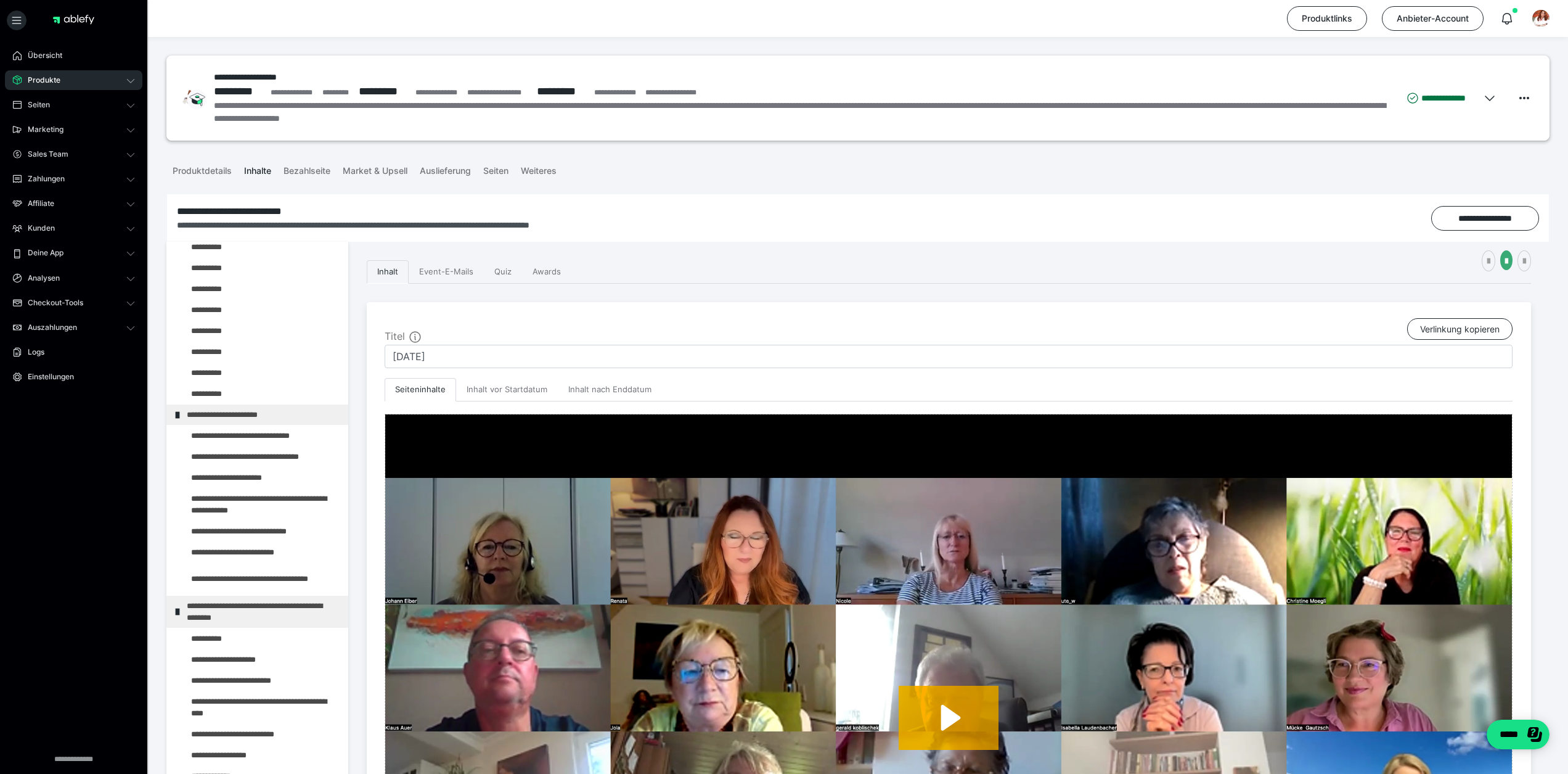 scroll, scrollTop: 783, scrollLeft: 0, axis: vertical 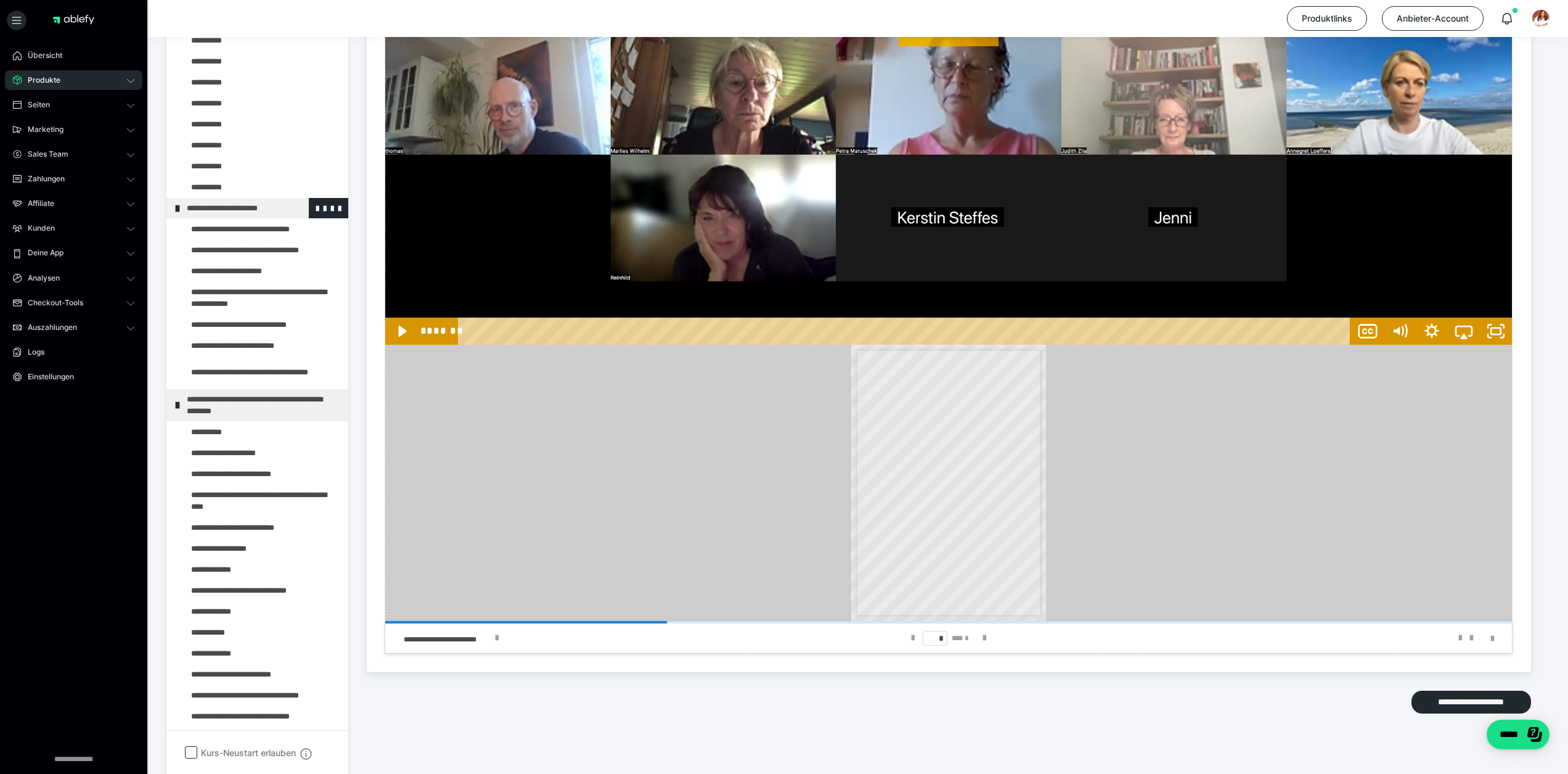 click at bounding box center (178, 208) 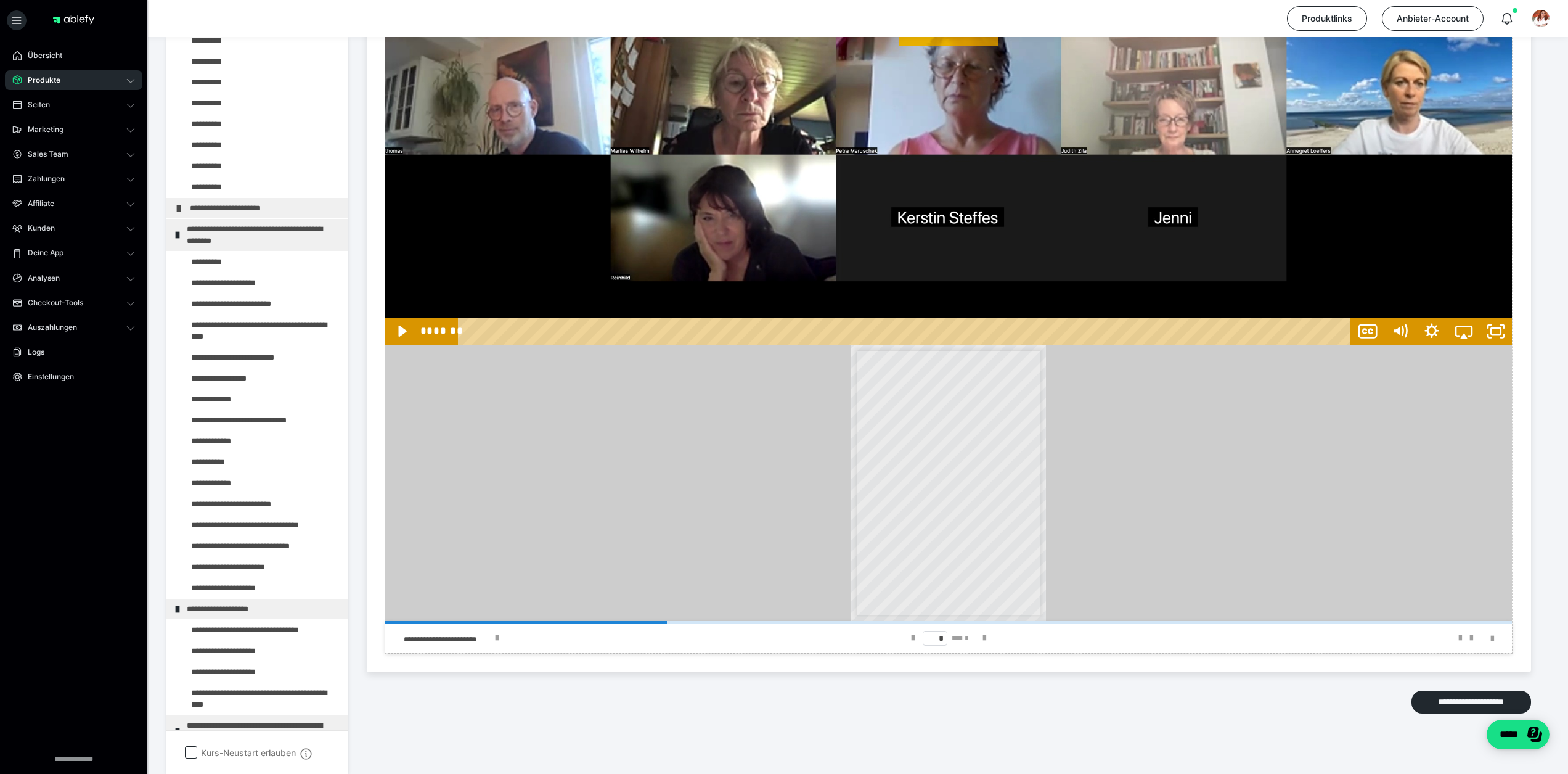 scroll, scrollTop: 780, scrollLeft: 0, axis: vertical 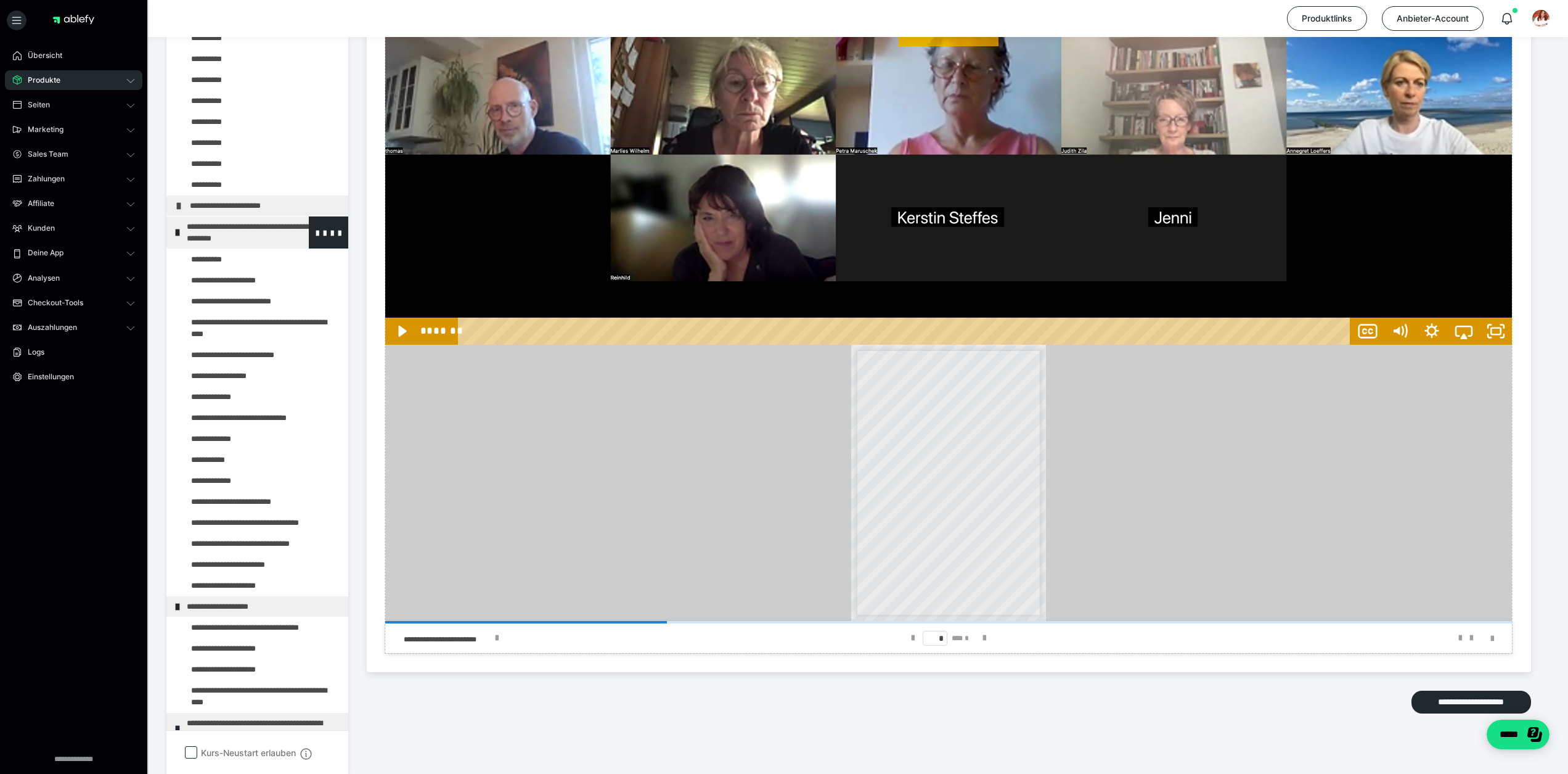 click on "**********" at bounding box center [257, 233] 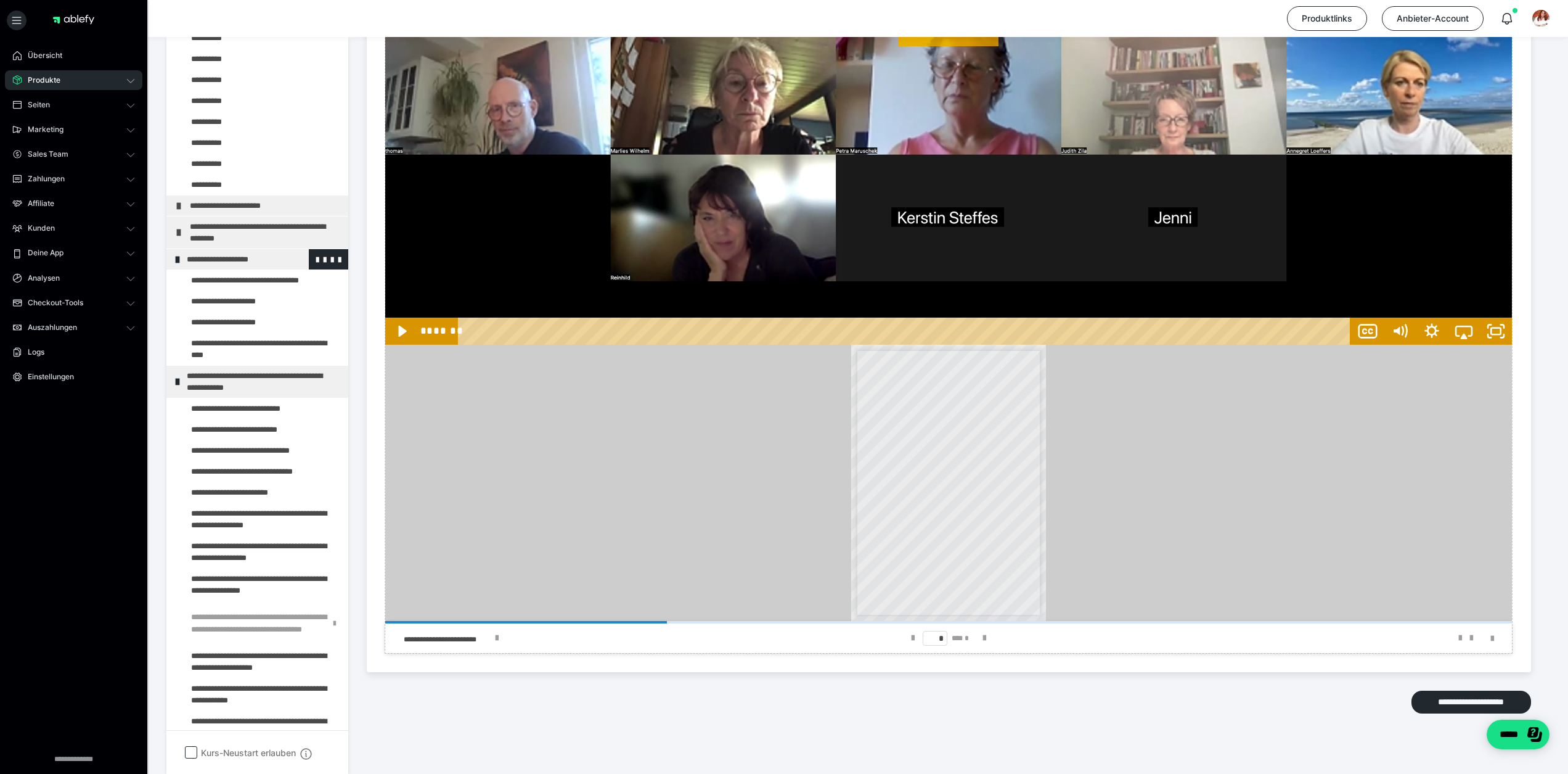 click at bounding box center (178, 260) 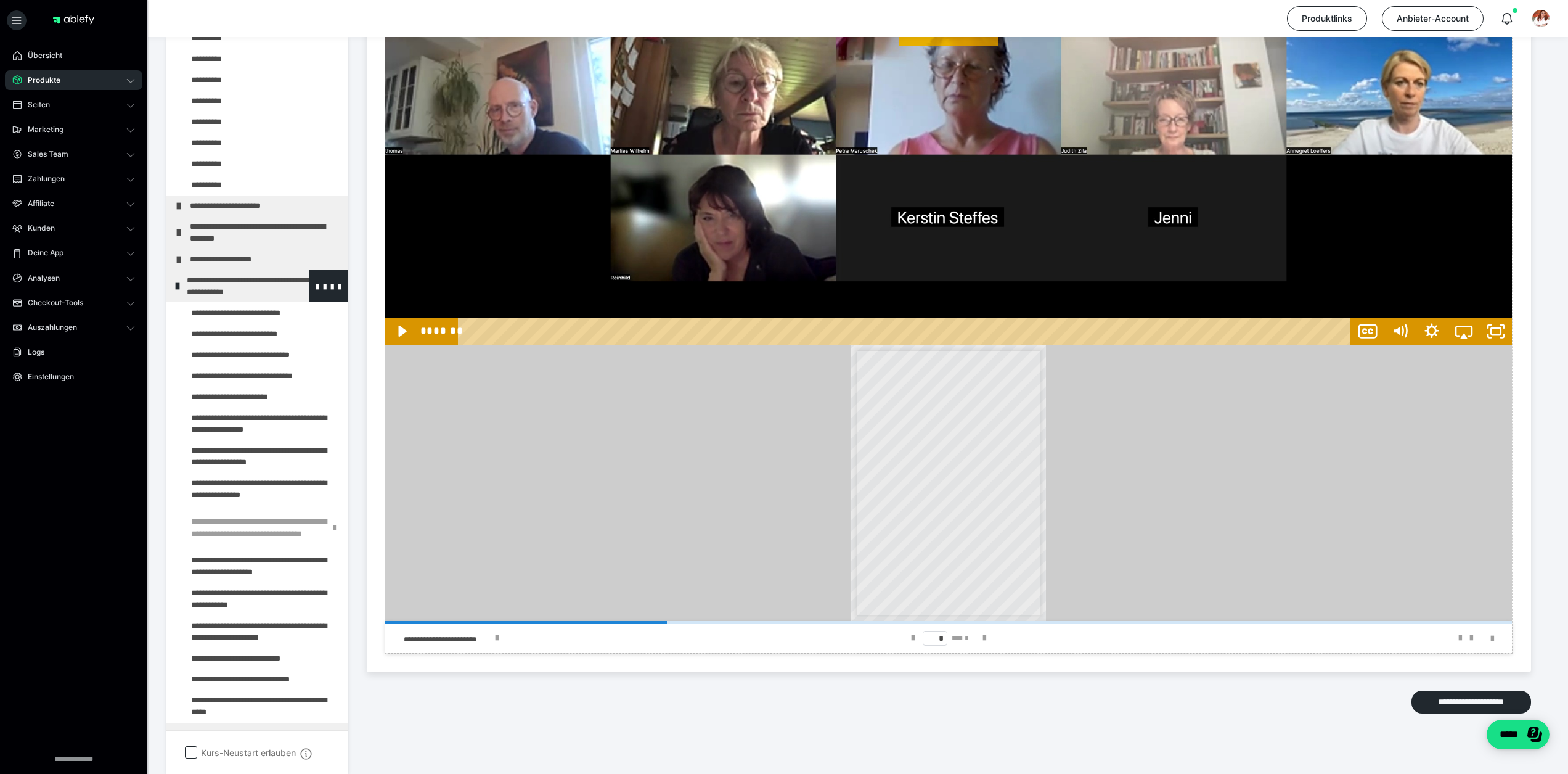 click at bounding box center (178, 286) 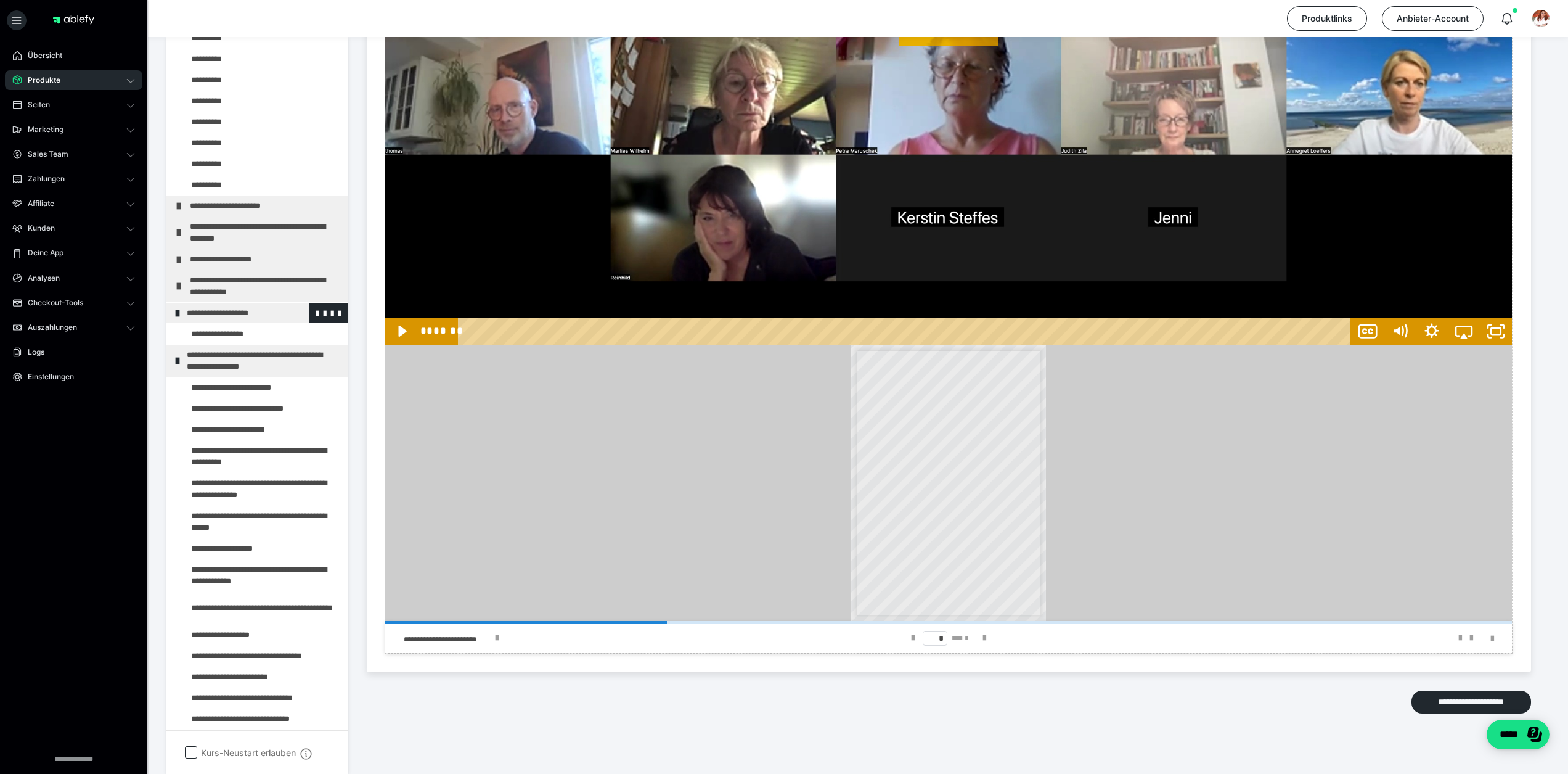 click at bounding box center (178, 313) 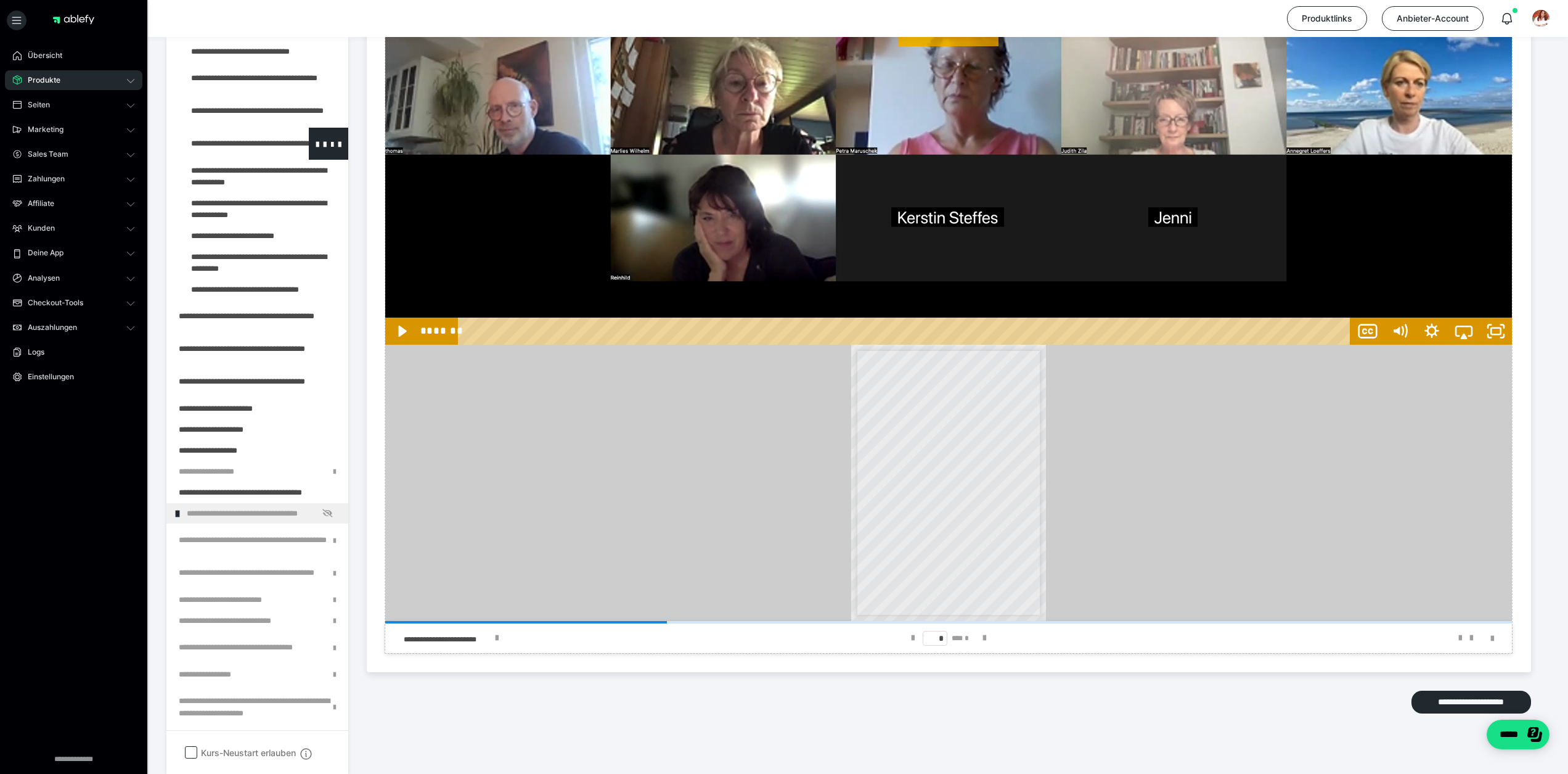 scroll, scrollTop: 1433, scrollLeft: 0, axis: vertical 